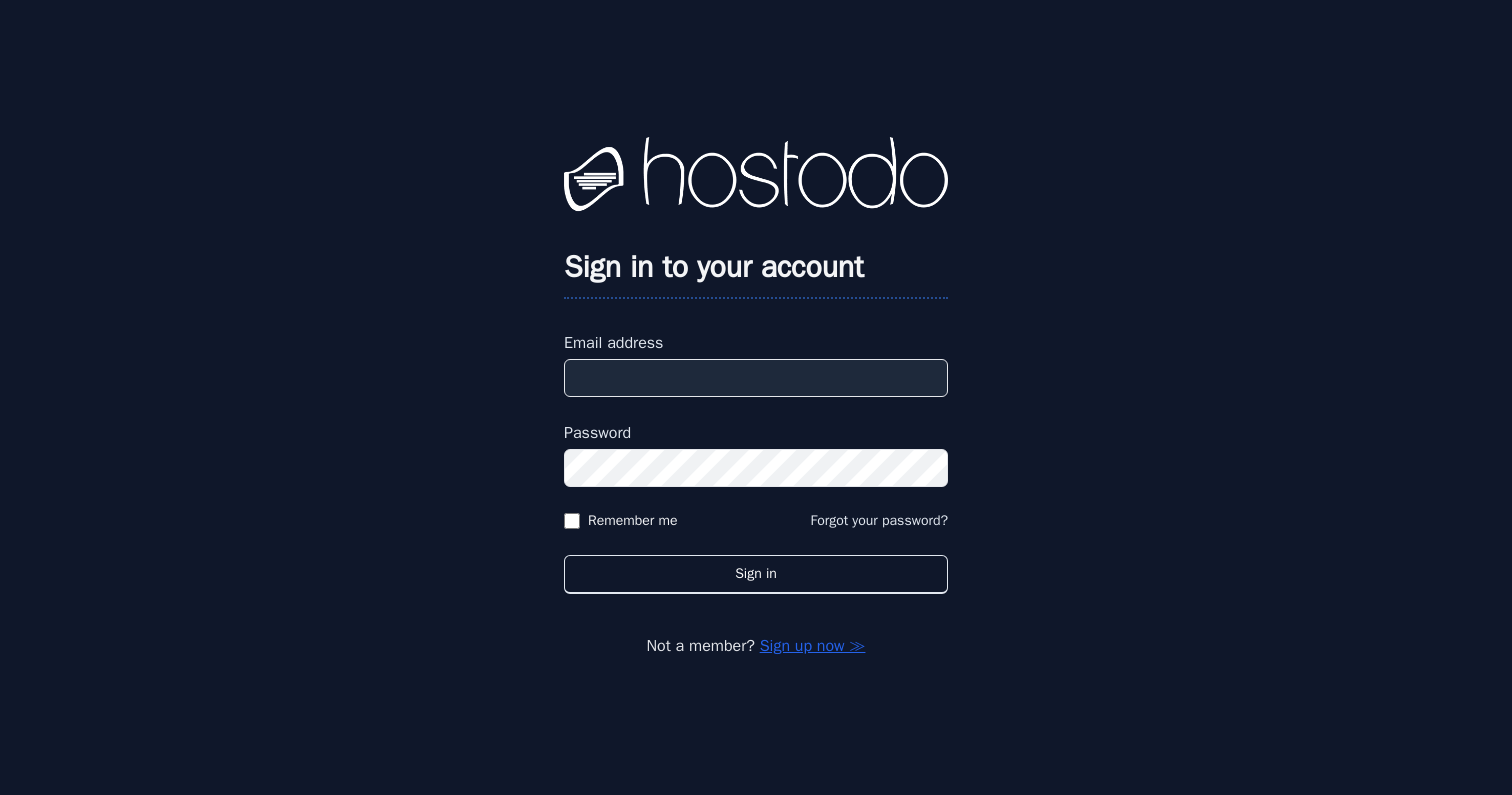 type on "**********" 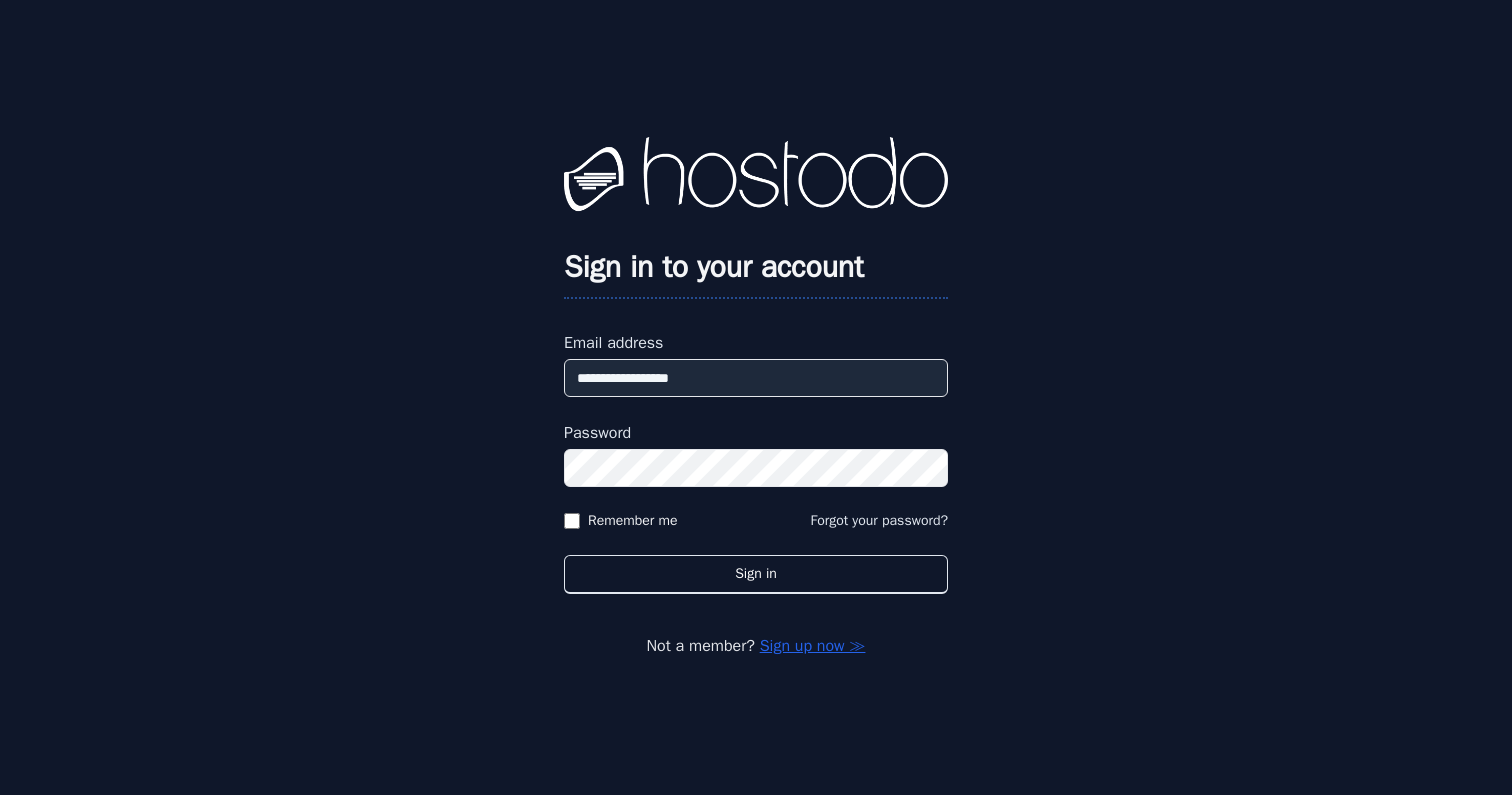 scroll, scrollTop: 0, scrollLeft: 0, axis: both 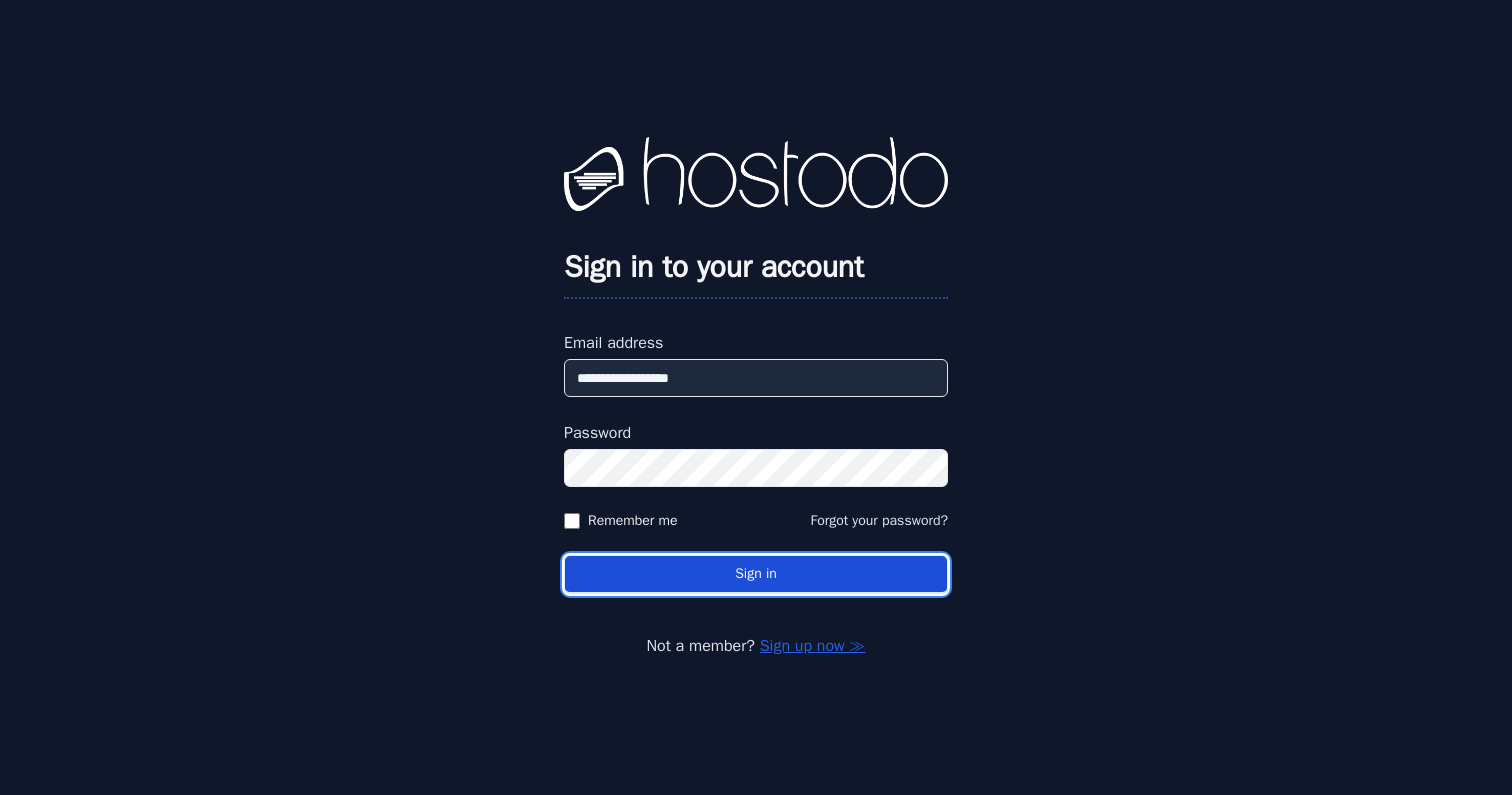 click on "Sign in" at bounding box center [756, 574] 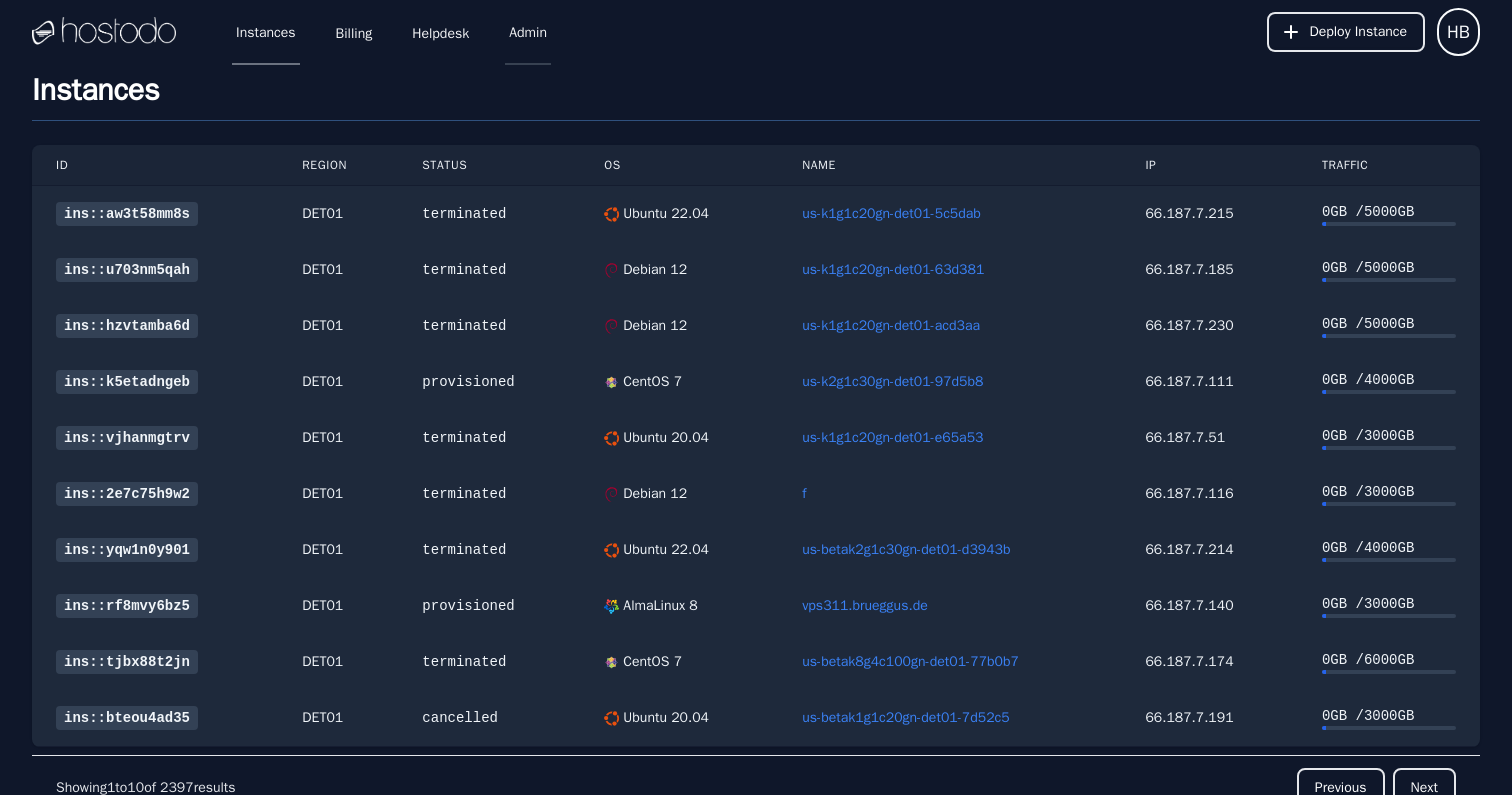 click on "Admin" at bounding box center (528, 32) 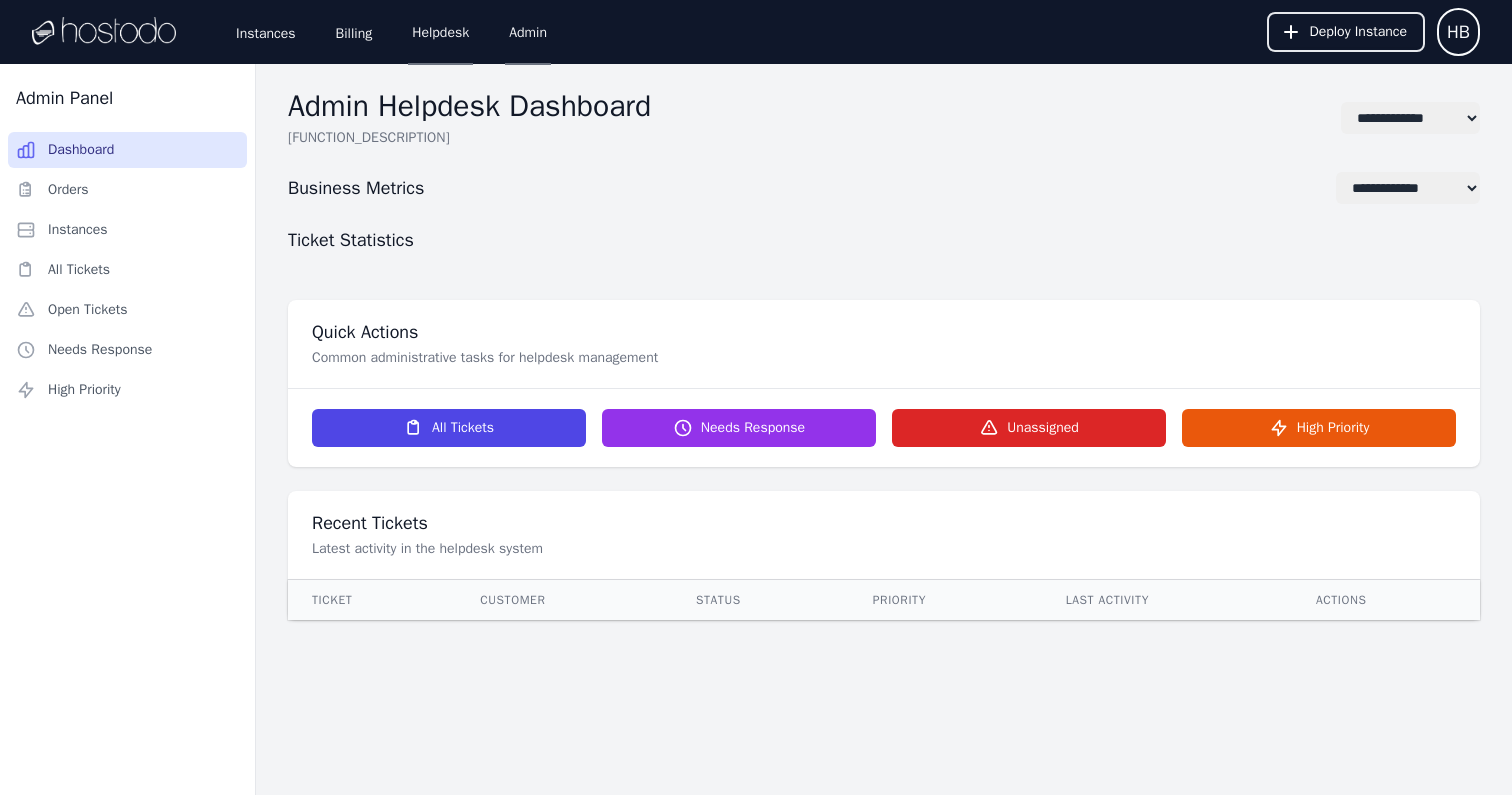 select on "**" 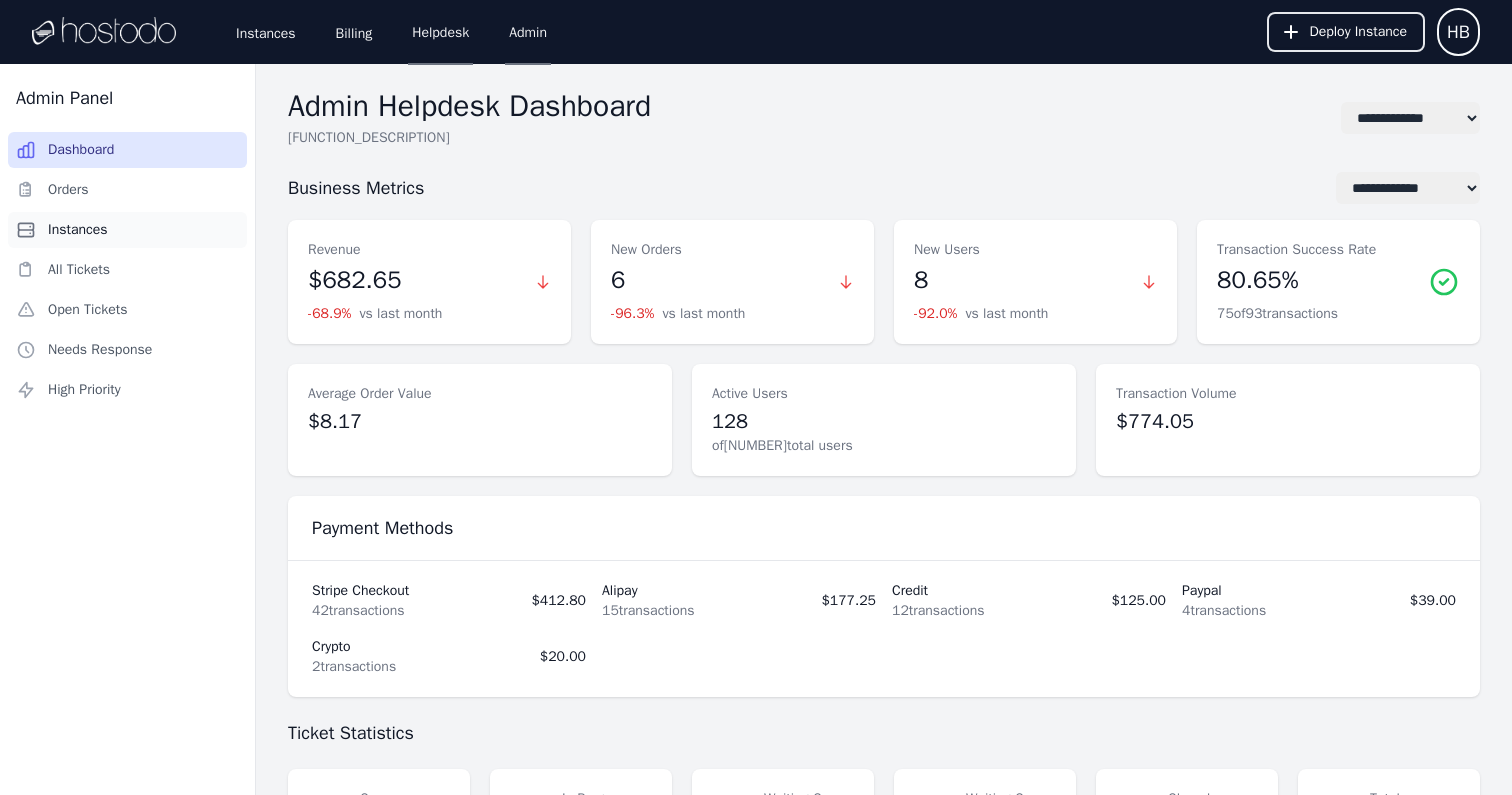 click on "Instances" at bounding box center (127, 230) 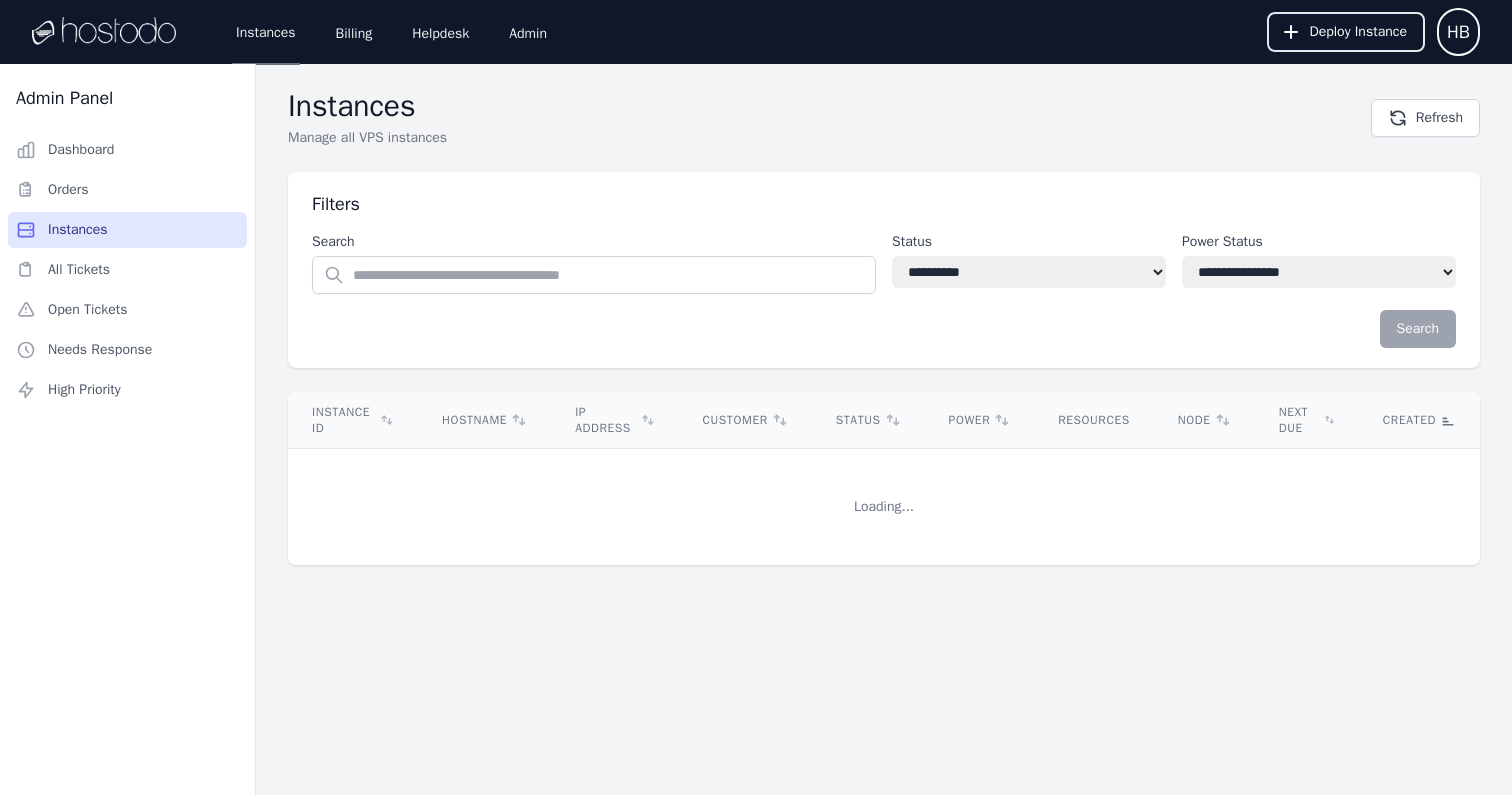 select on "**" 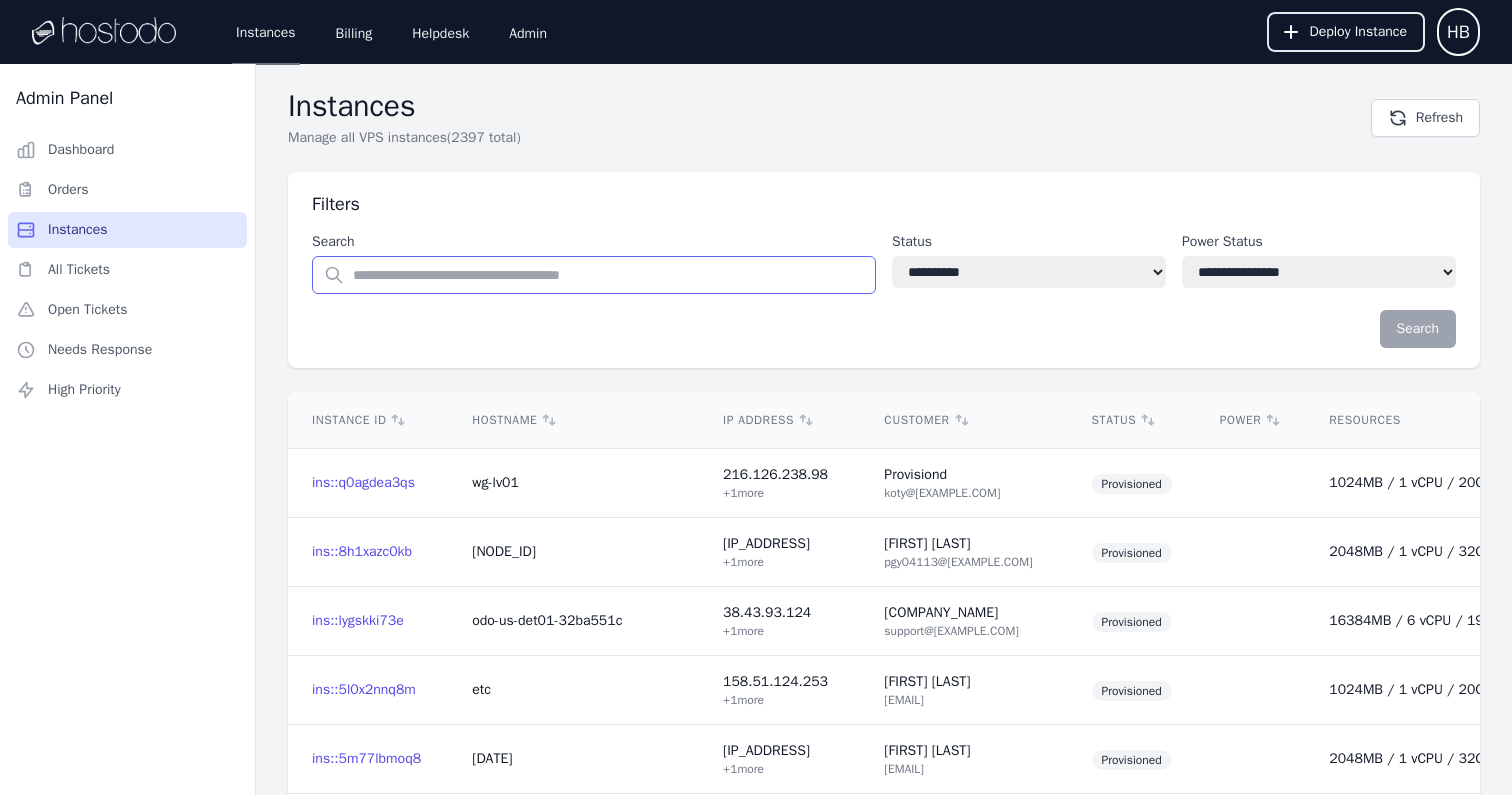 click at bounding box center [594, 275] 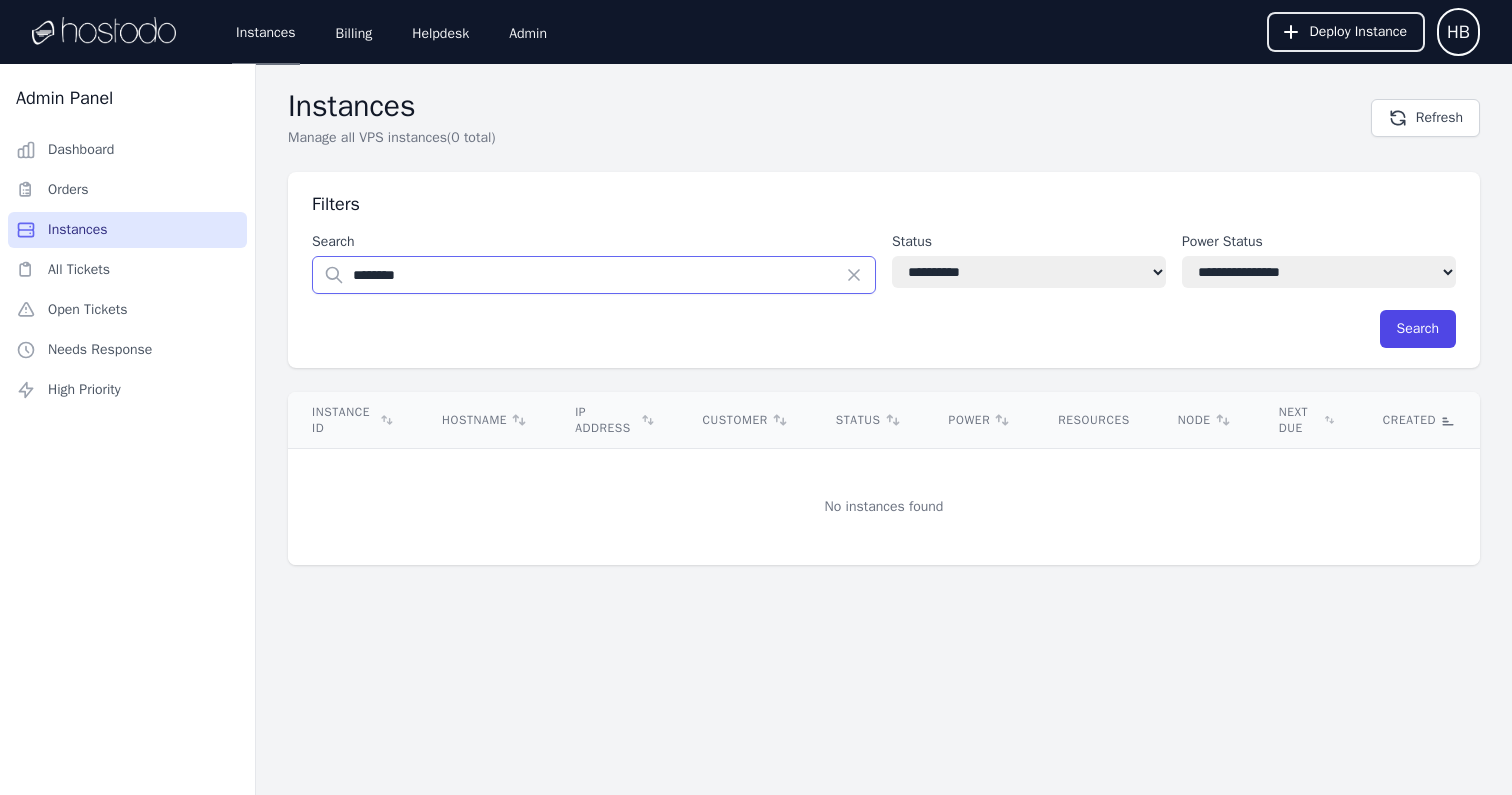 type on "********" 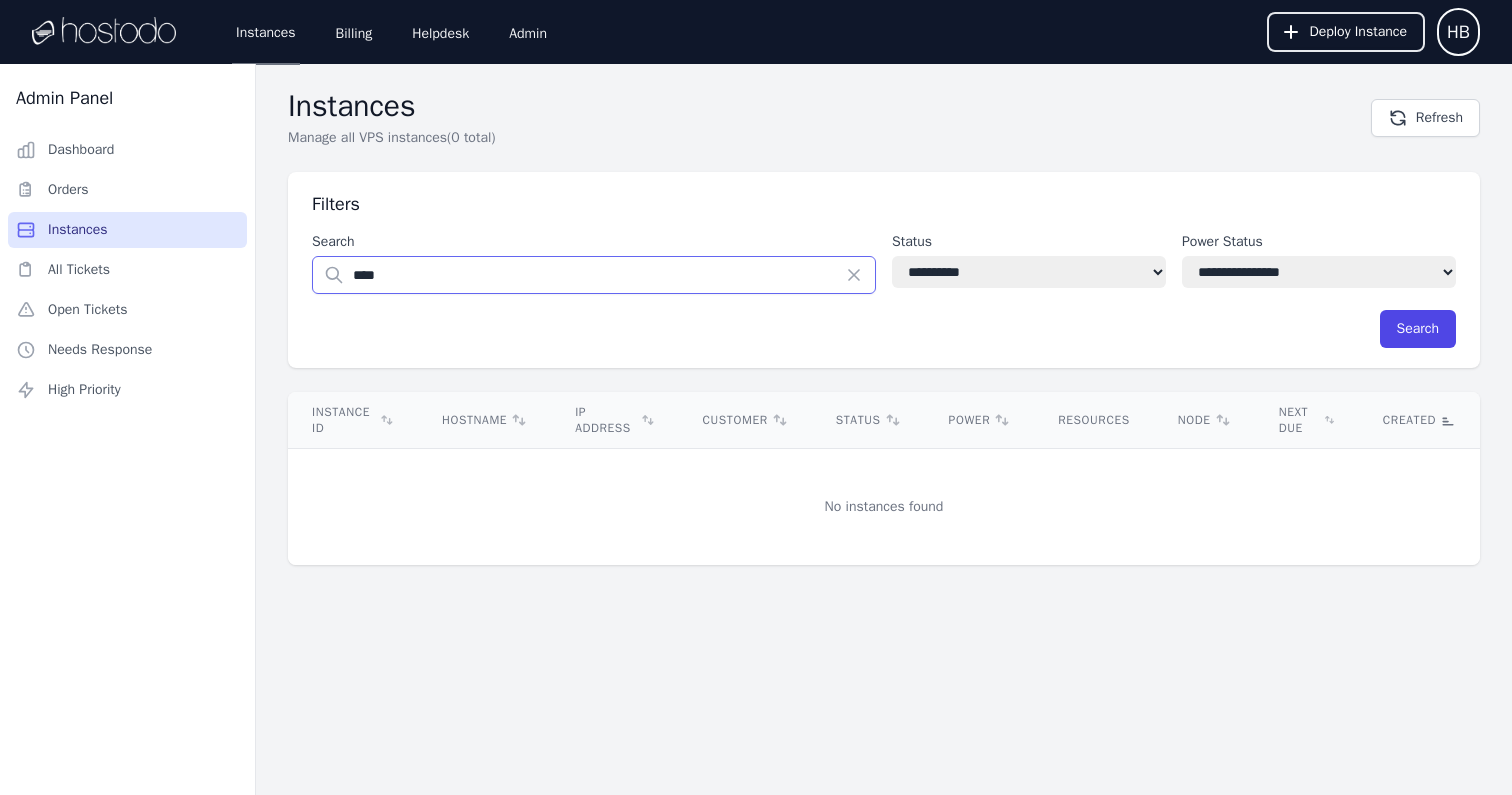 type on "****" 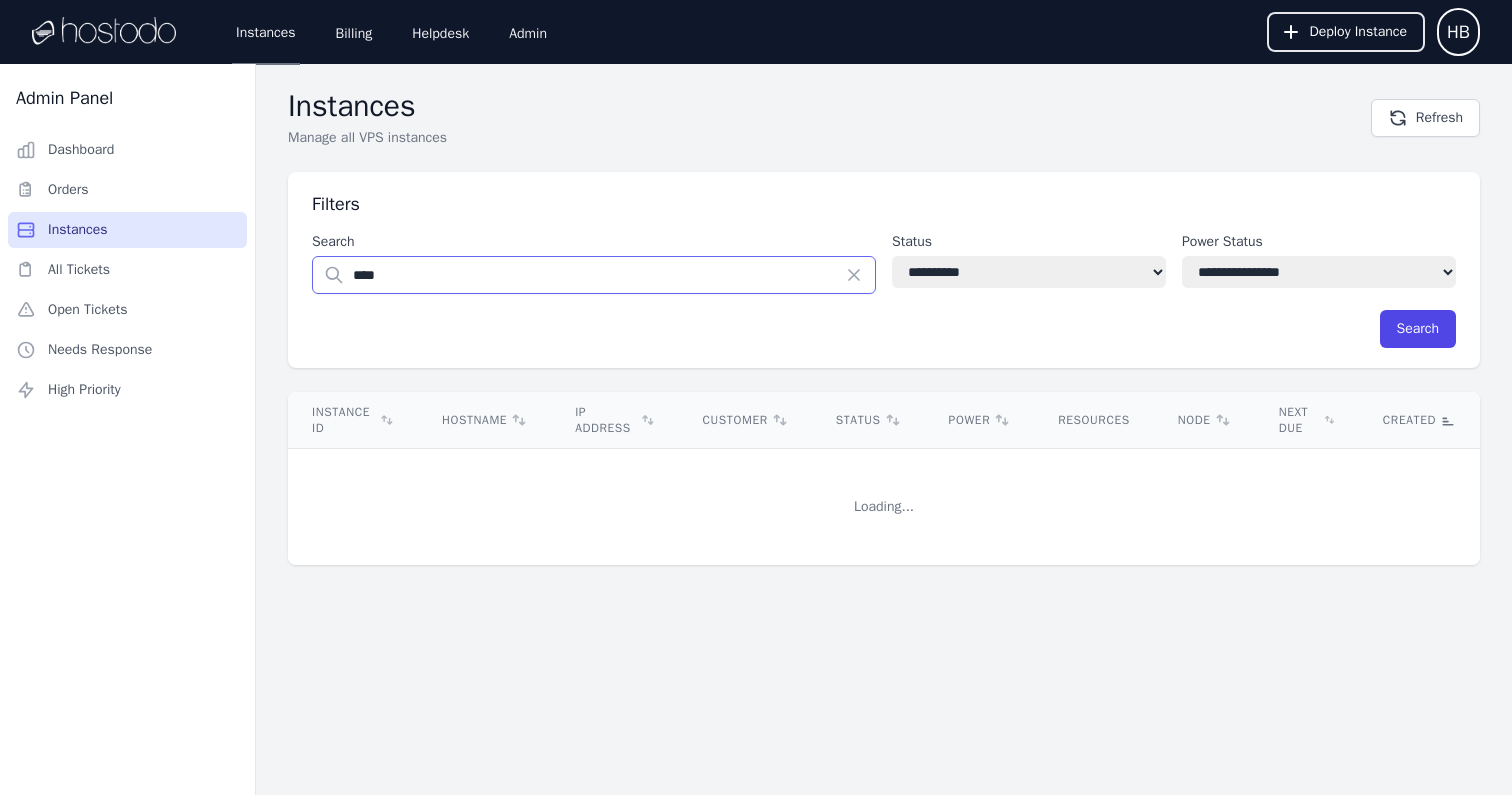 select on "**" 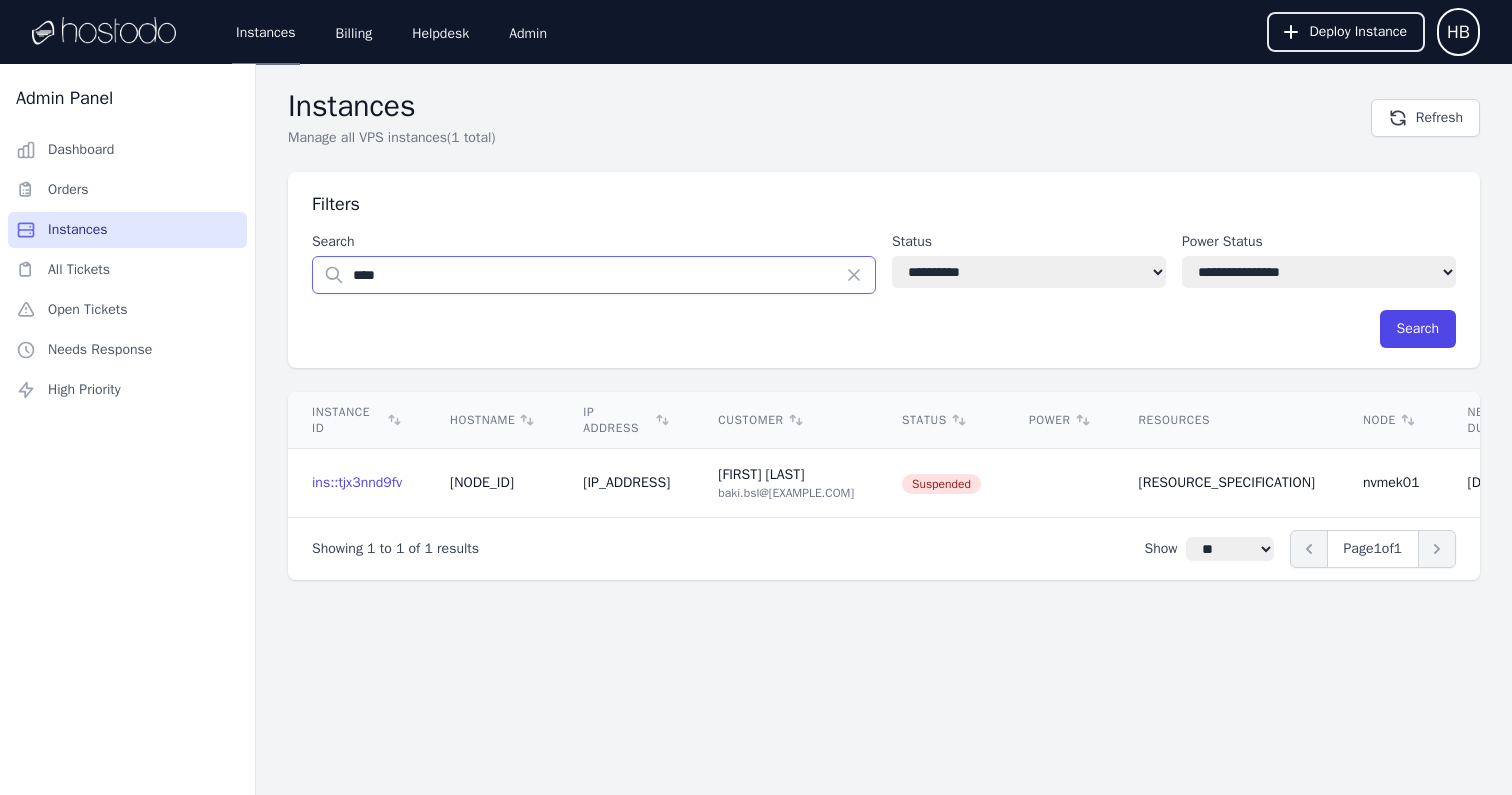 type on "****" 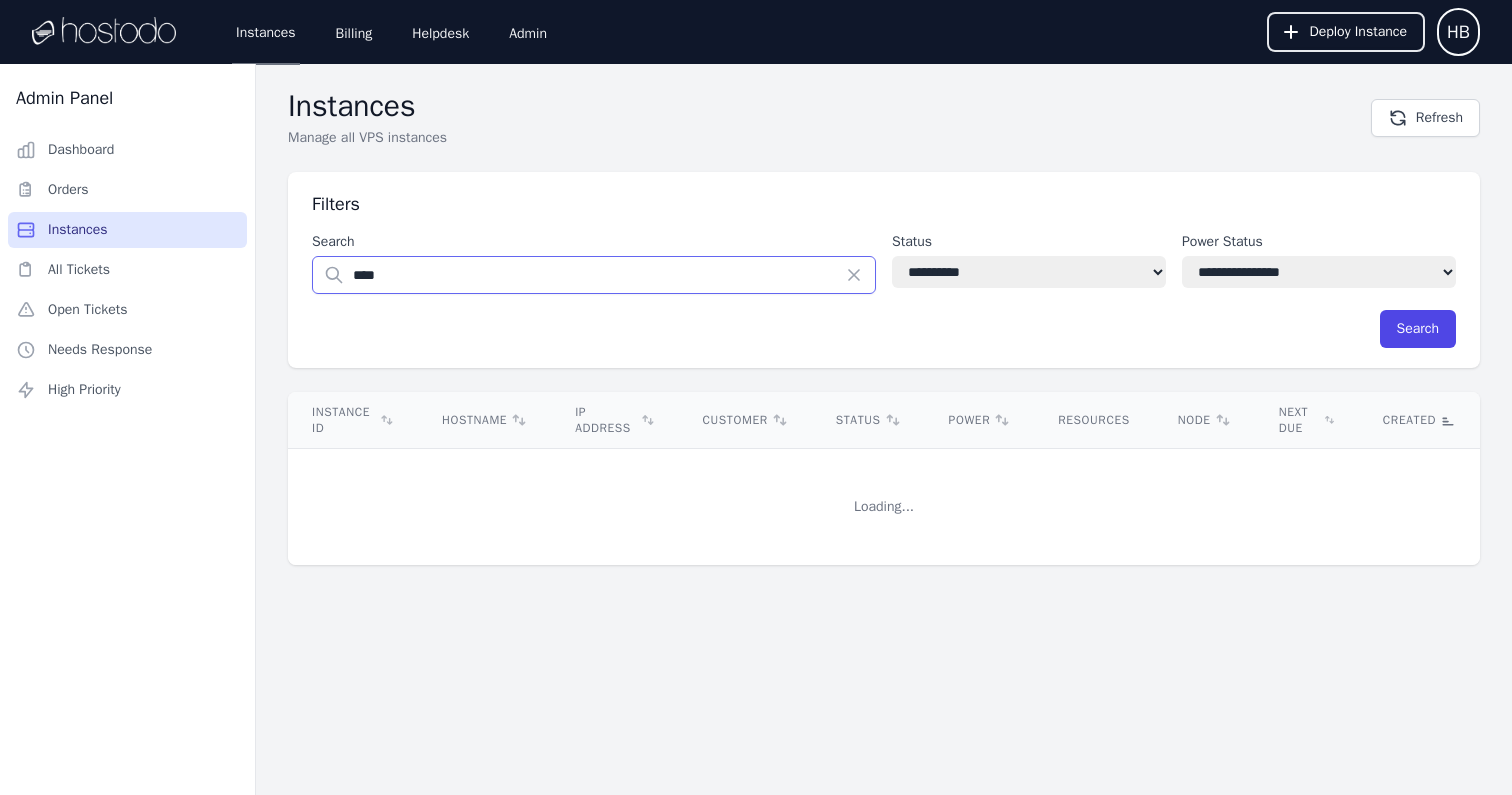 select on "**" 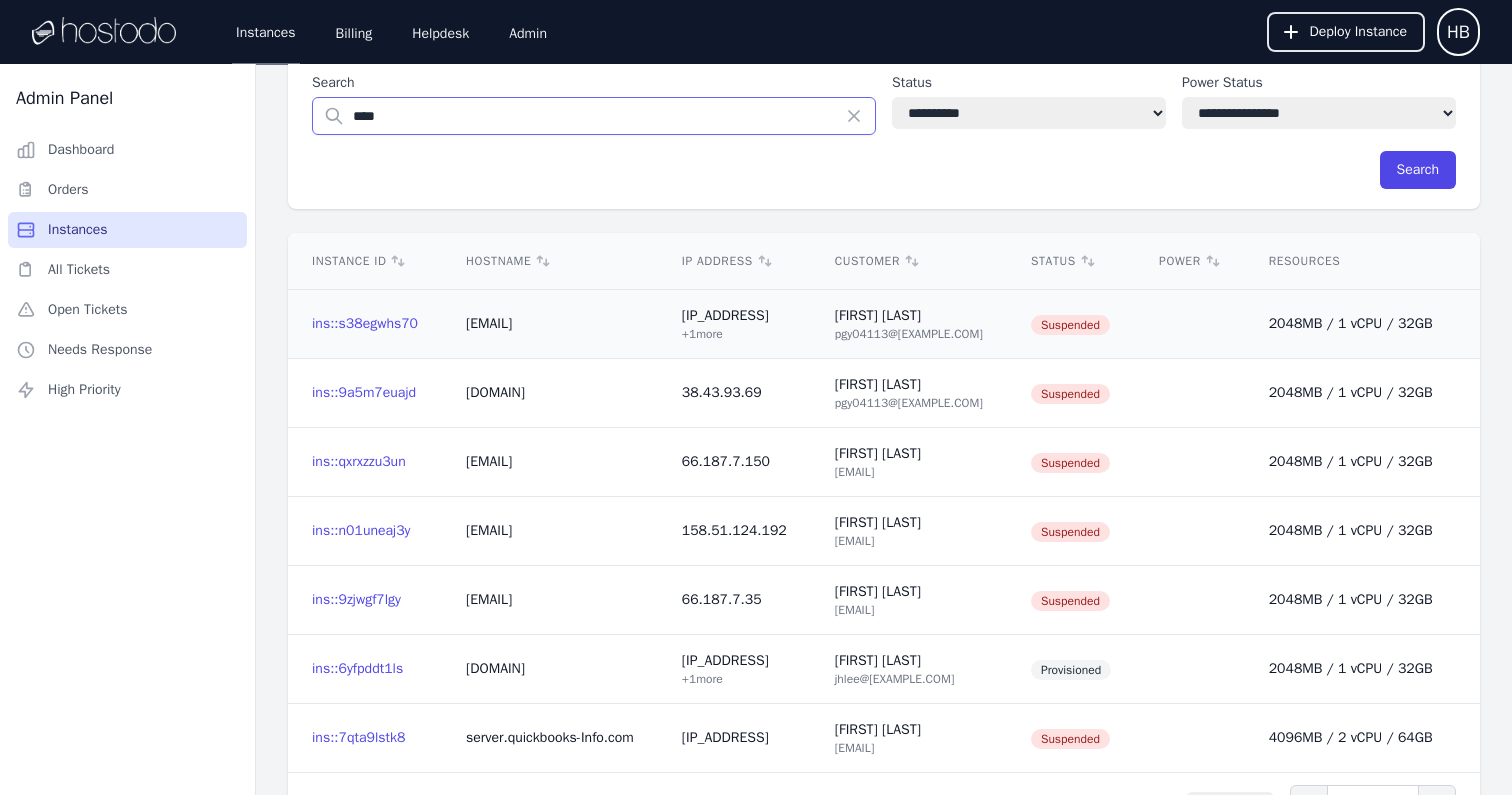 scroll, scrollTop: 149, scrollLeft: 0, axis: vertical 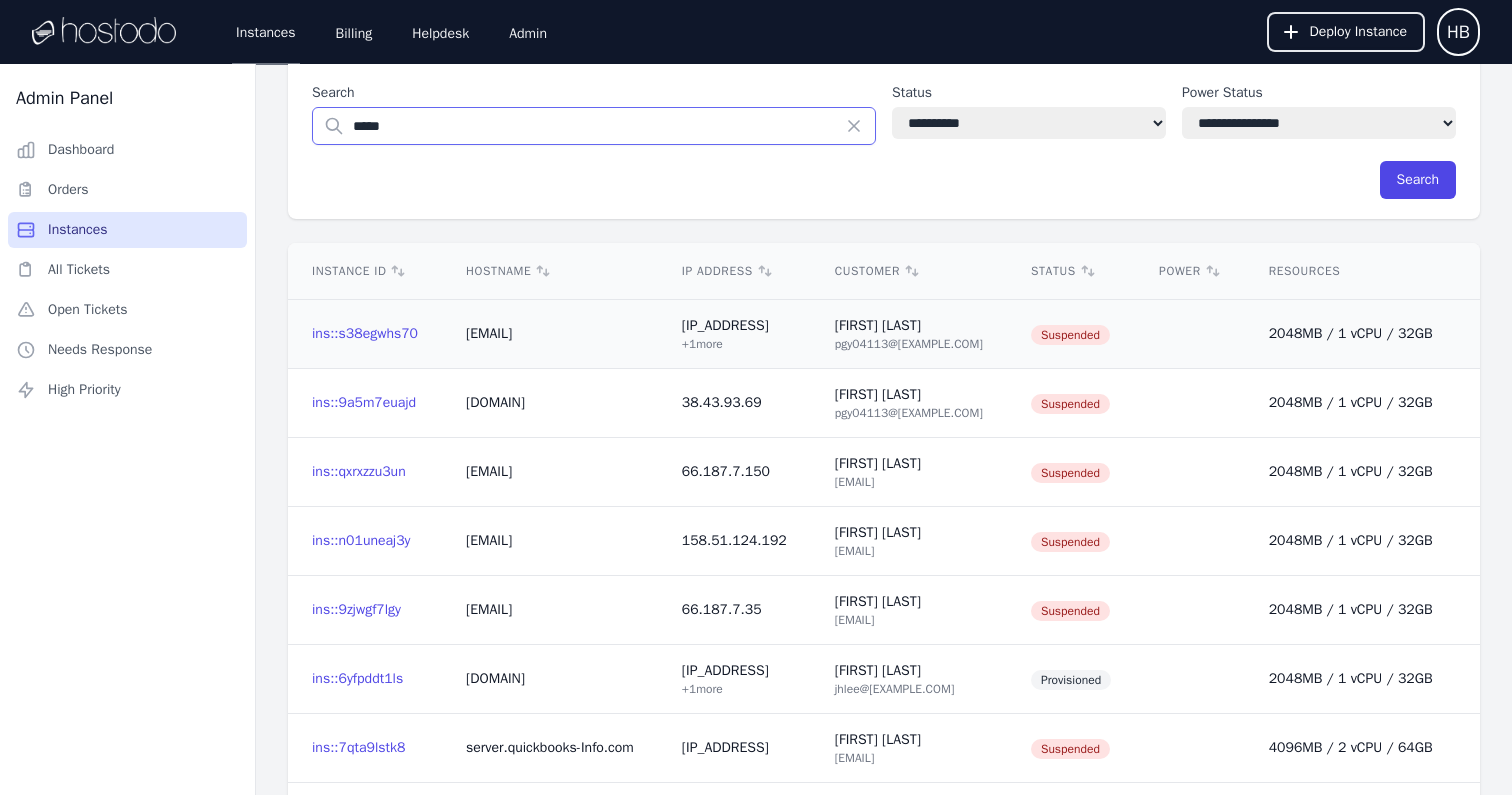 type on "*****" 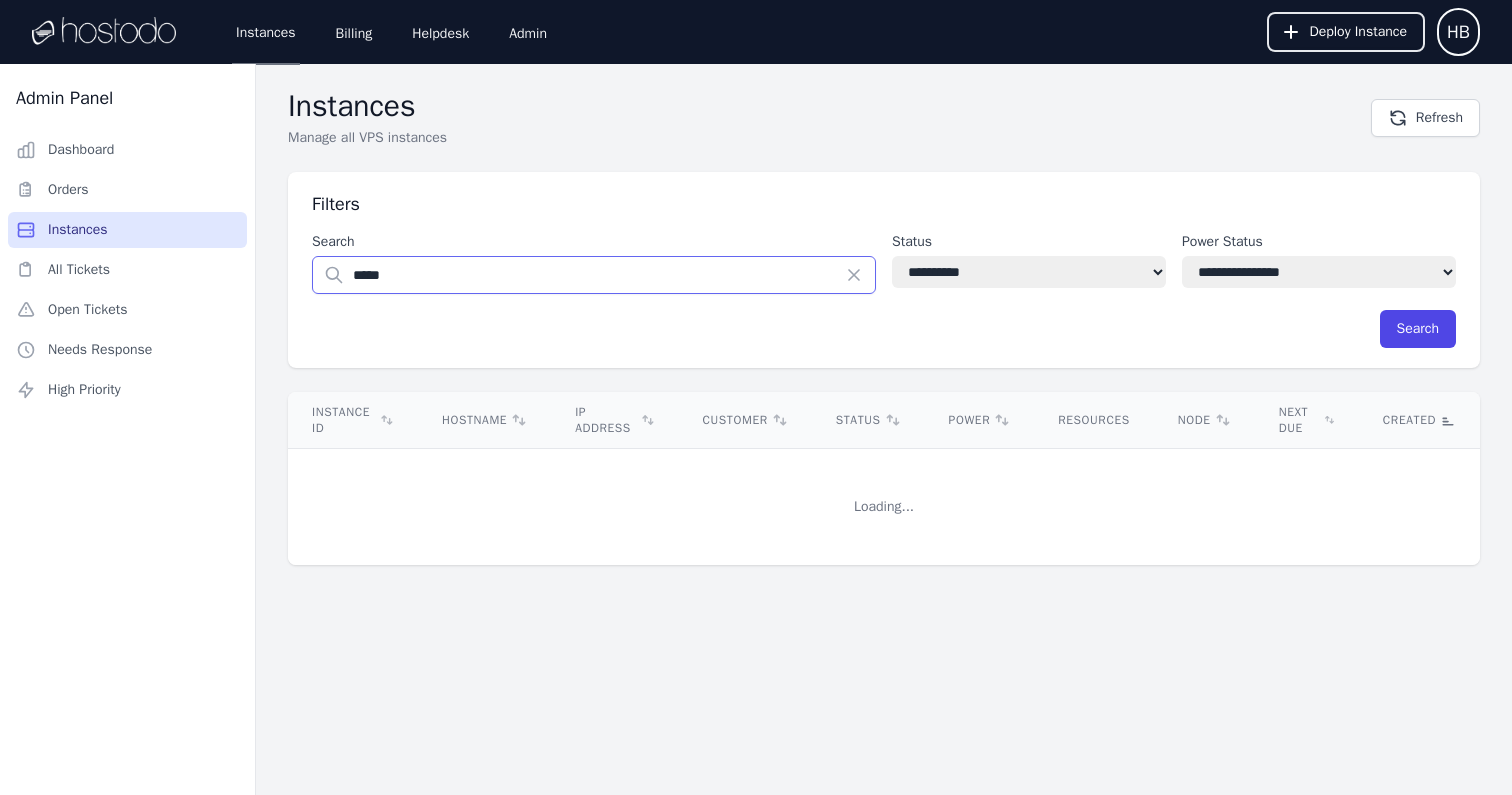 scroll, scrollTop: 0, scrollLeft: 0, axis: both 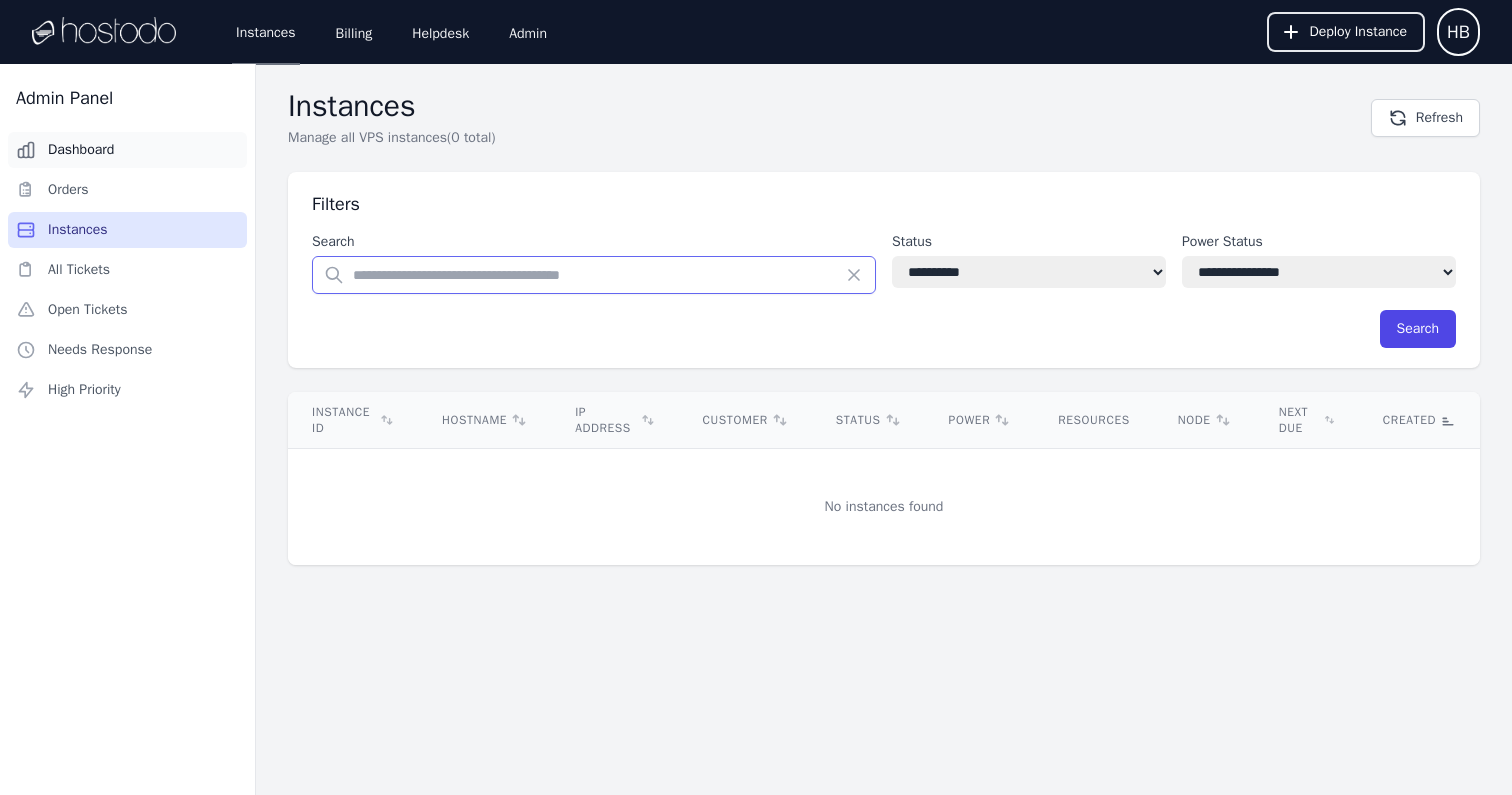 type 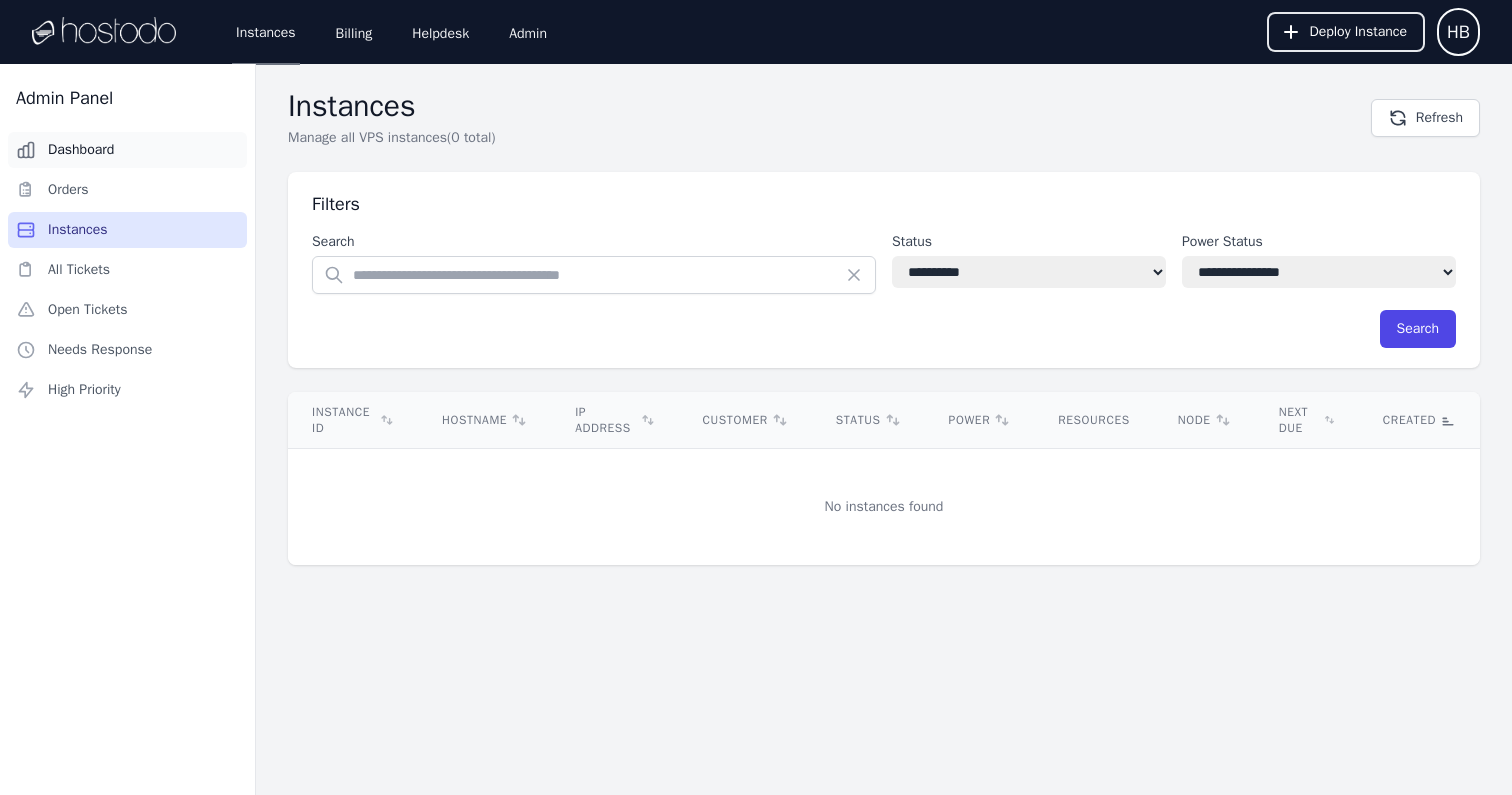 click on "Dashboard" at bounding box center (127, 150) 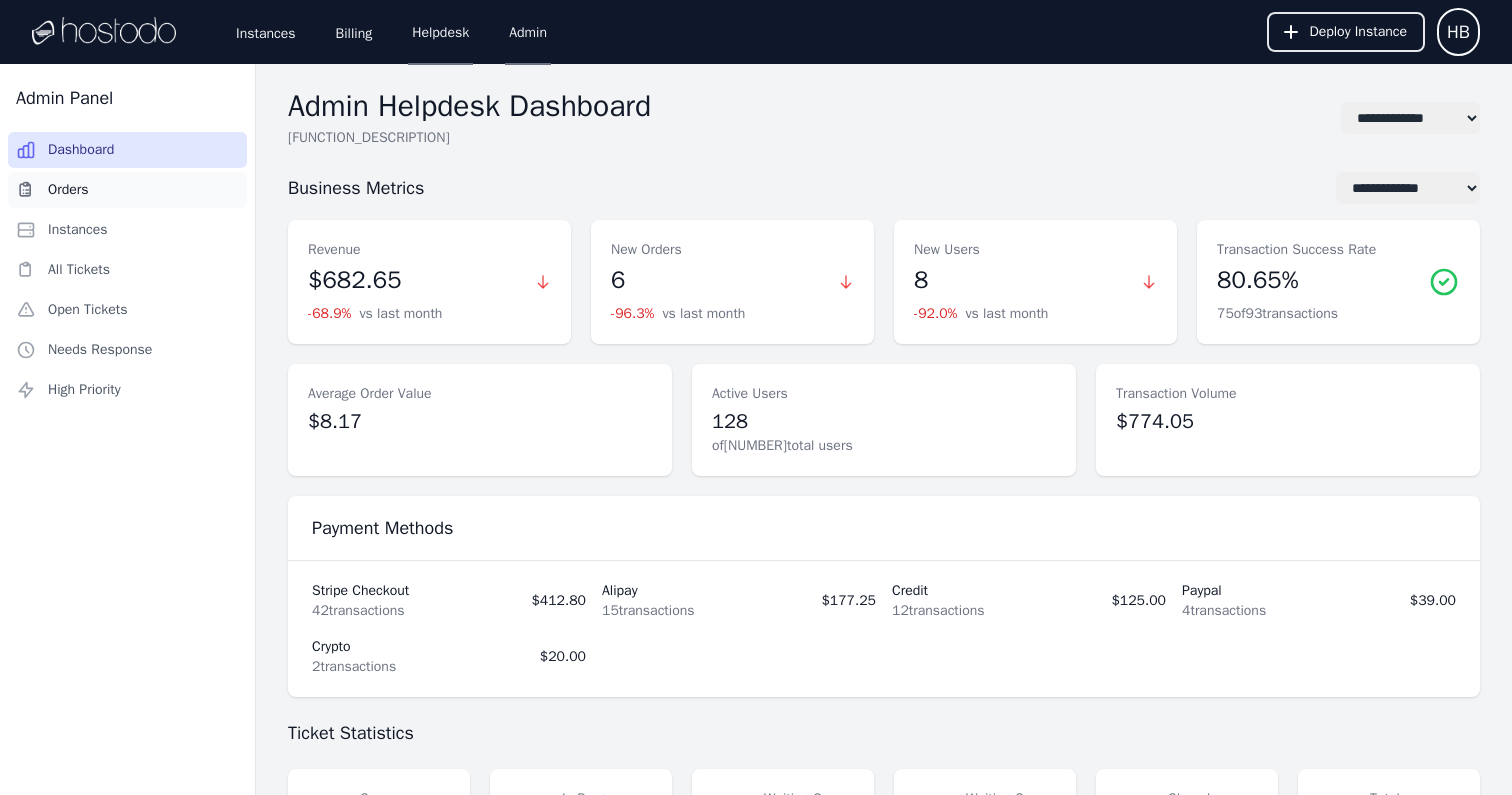 click on "Orders" at bounding box center [127, 190] 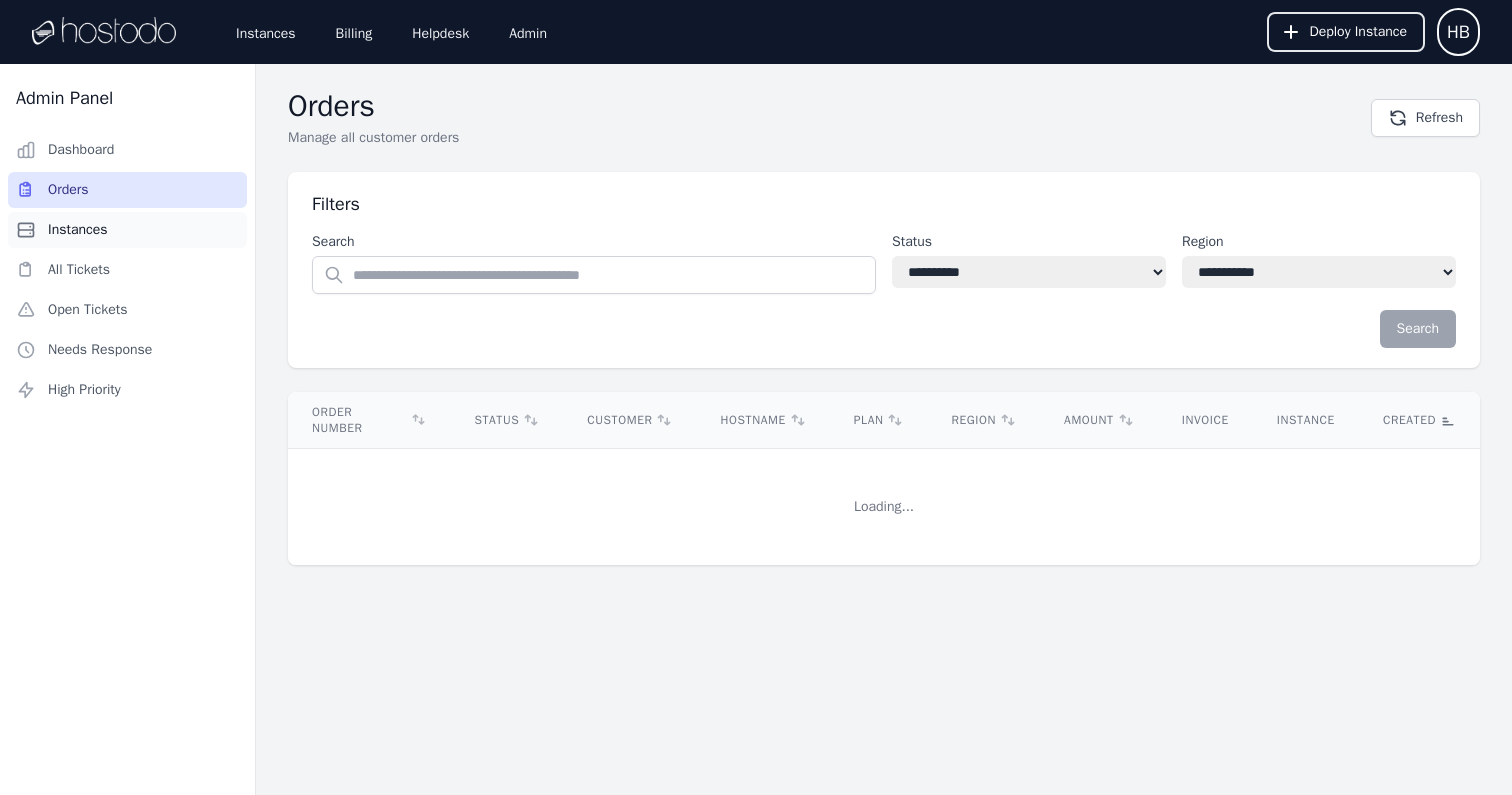select on "**" 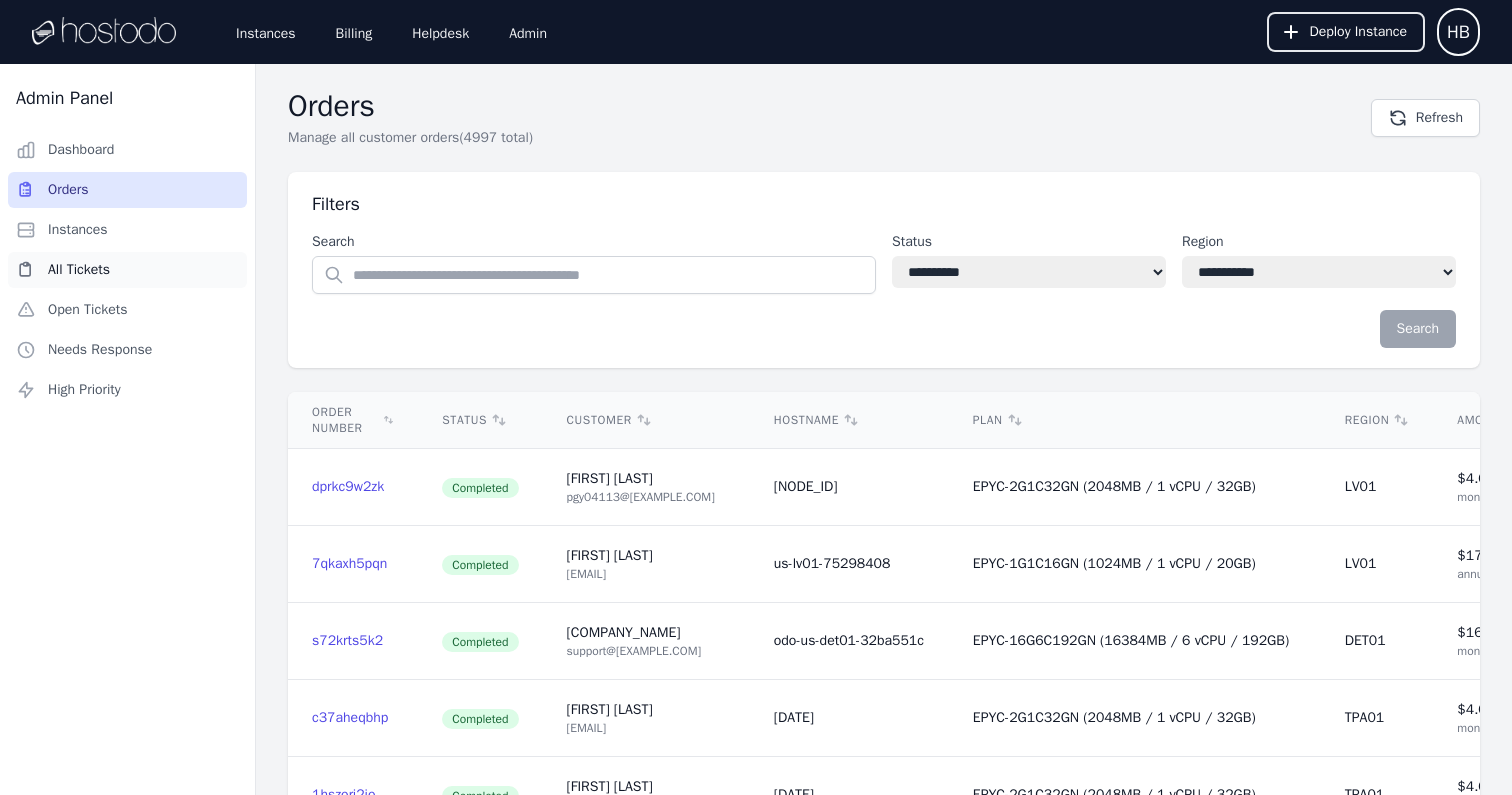 click on "All Tickets" at bounding box center [127, 270] 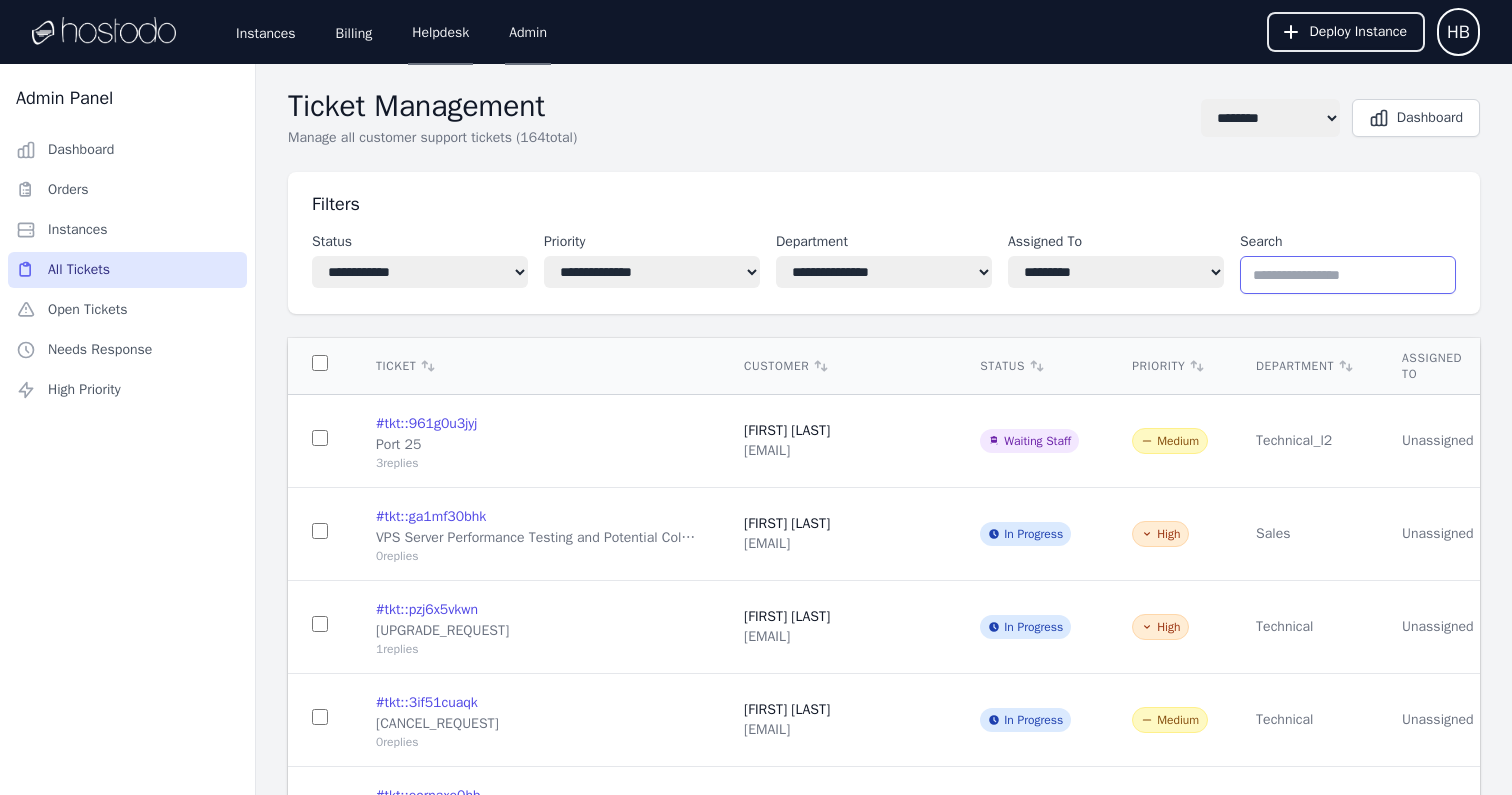 click at bounding box center [1348, 275] 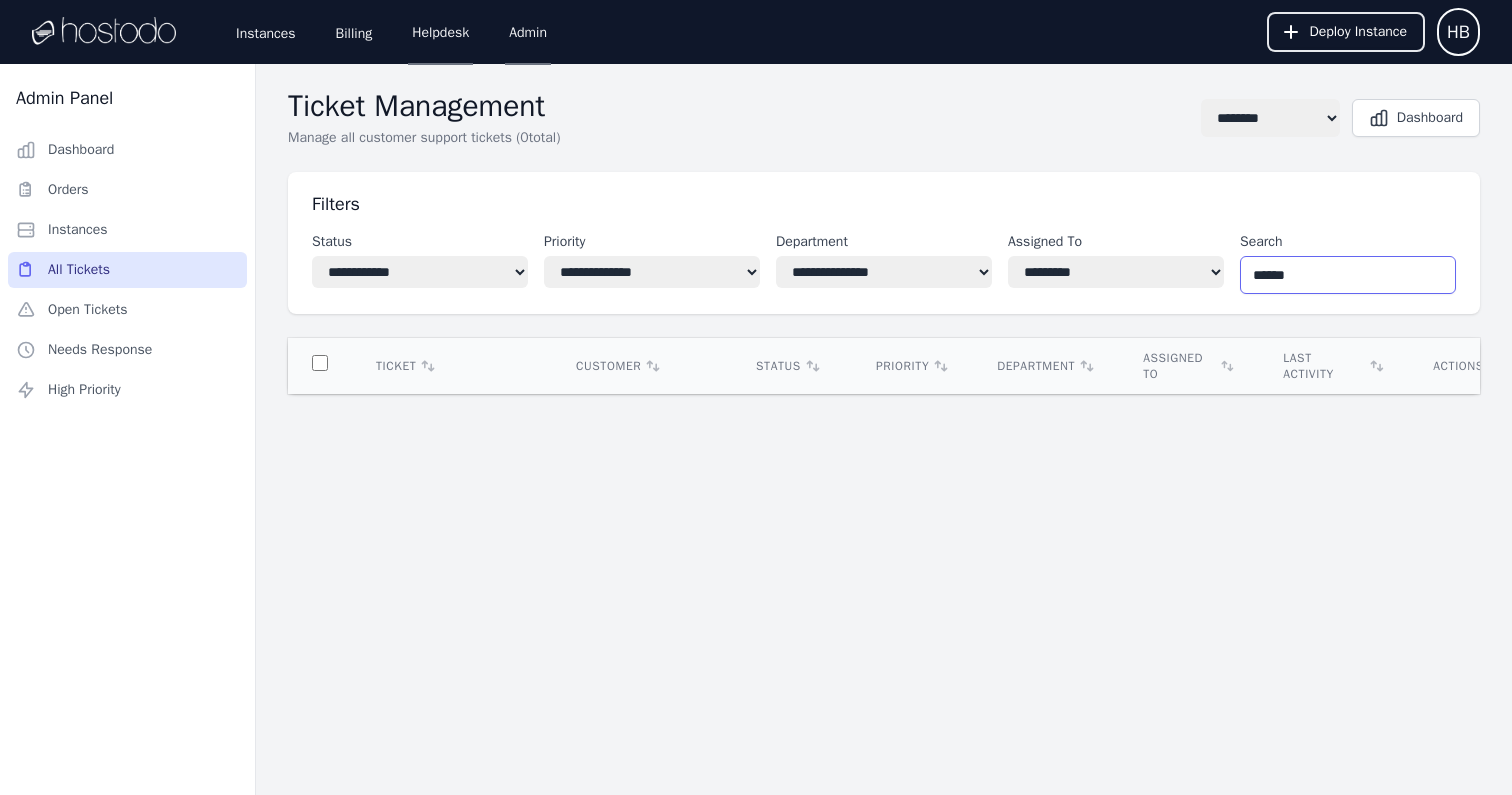 type on "******" 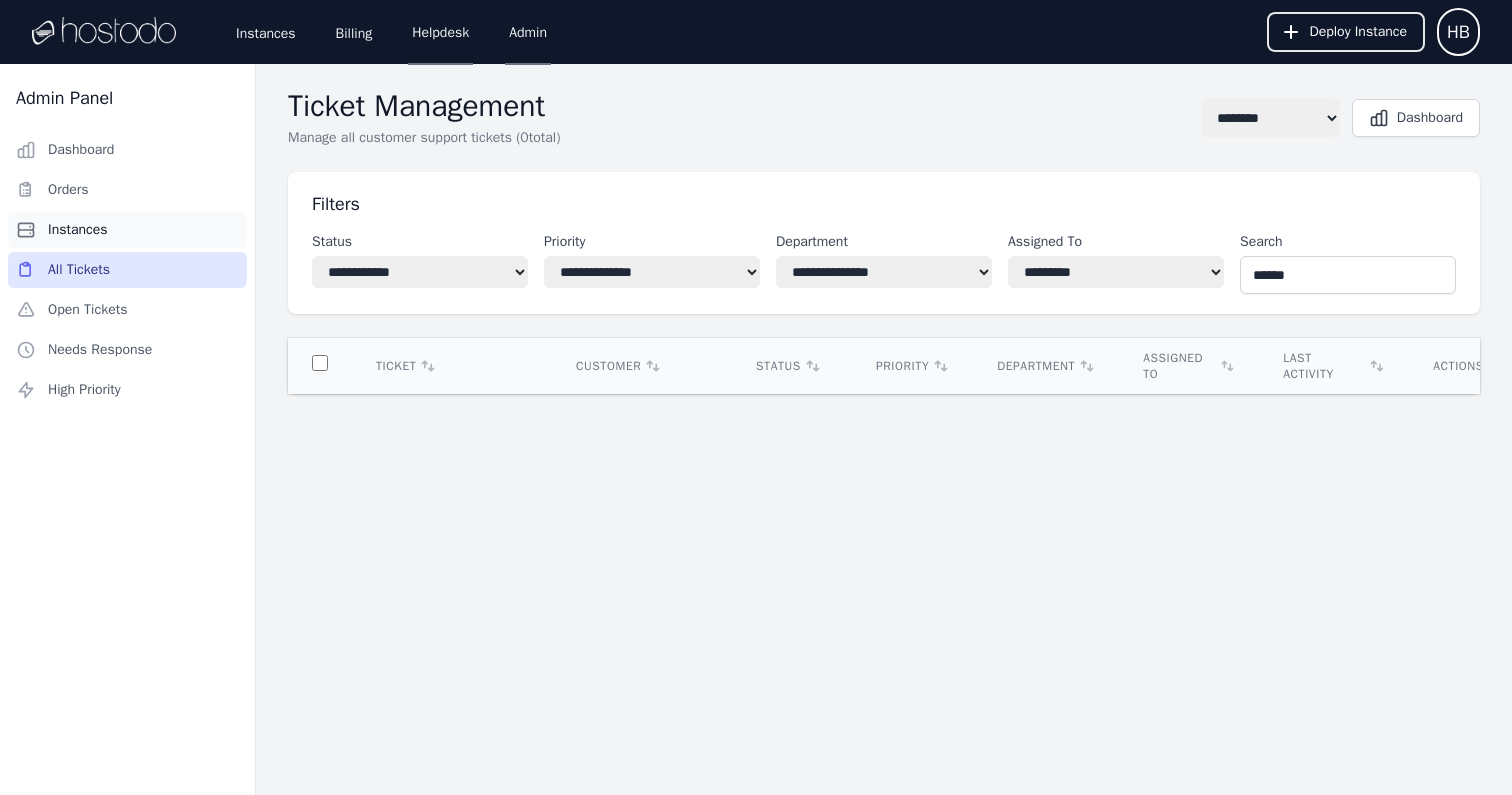 click on "Instances" at bounding box center (127, 230) 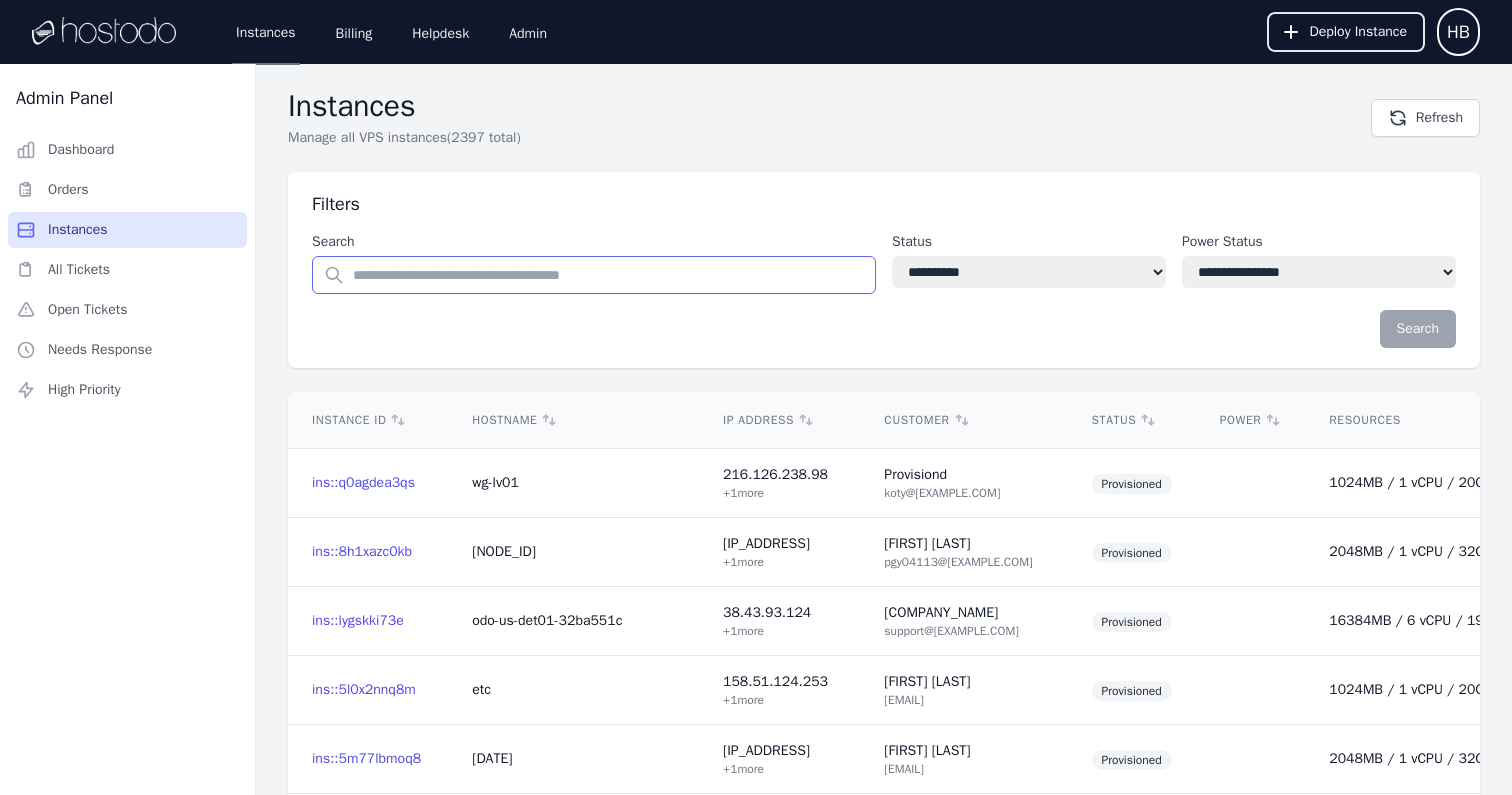 click at bounding box center (594, 275) 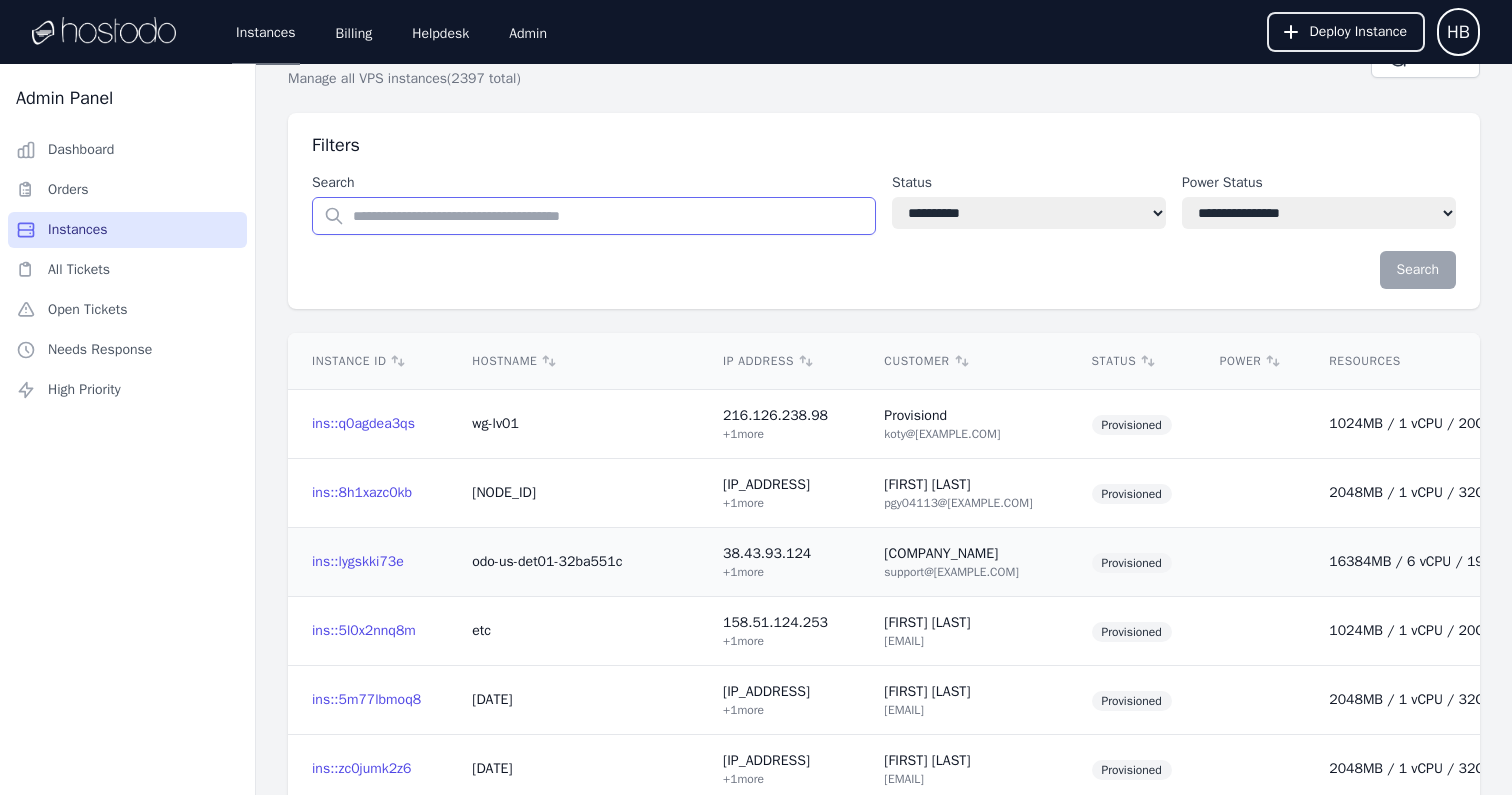 scroll, scrollTop: 1180, scrollLeft: 0, axis: vertical 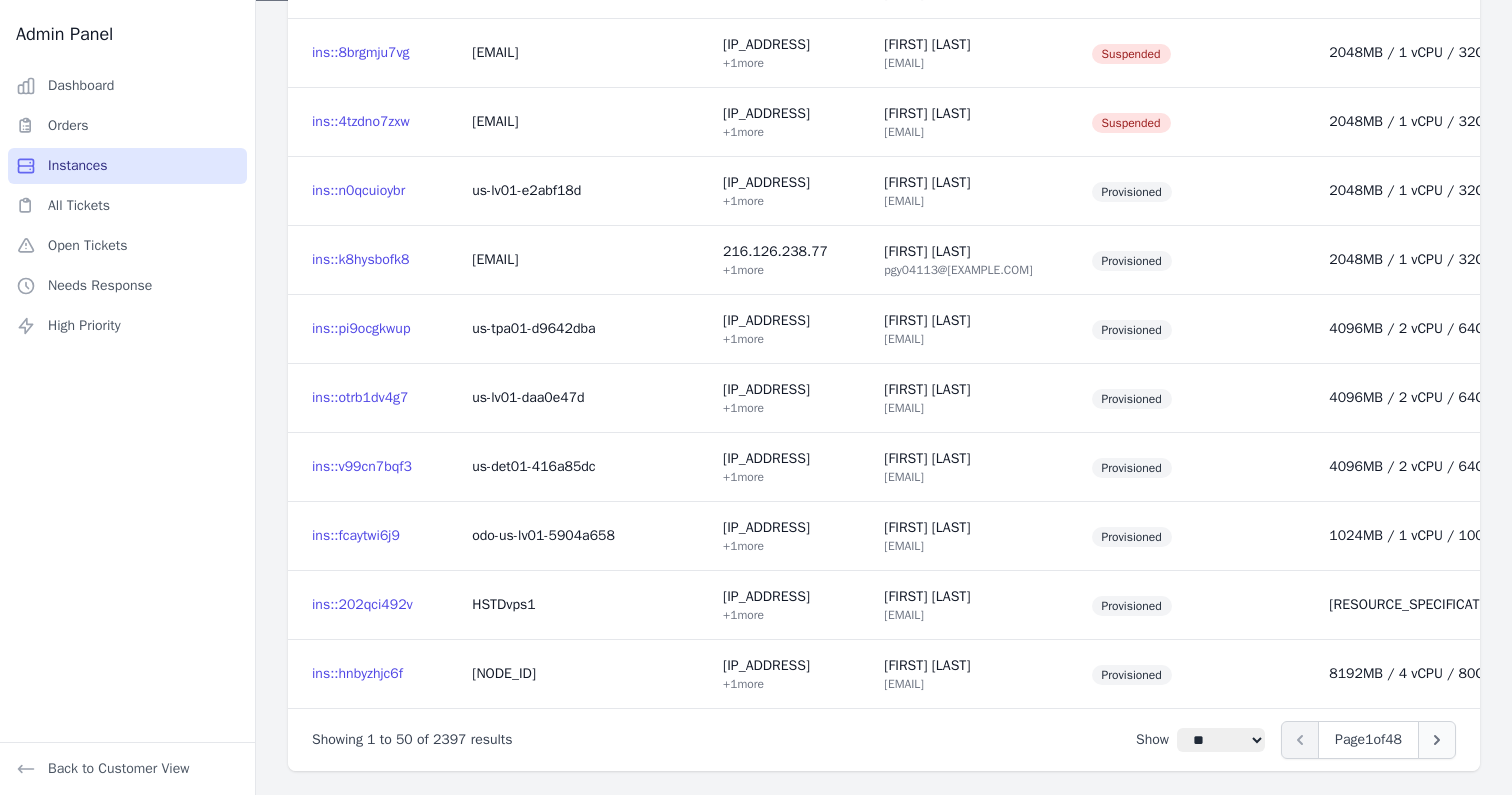 click 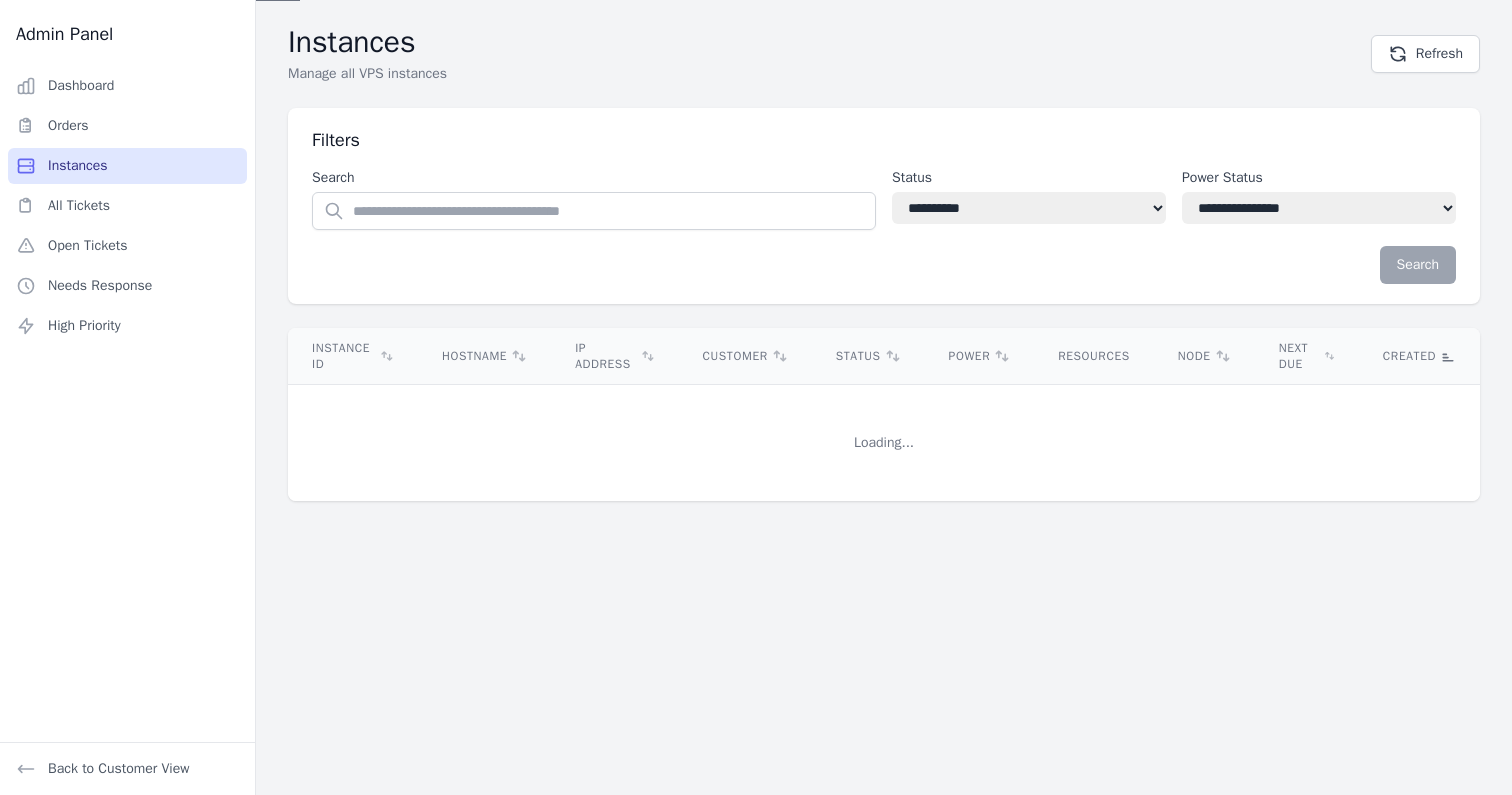 select on "**" 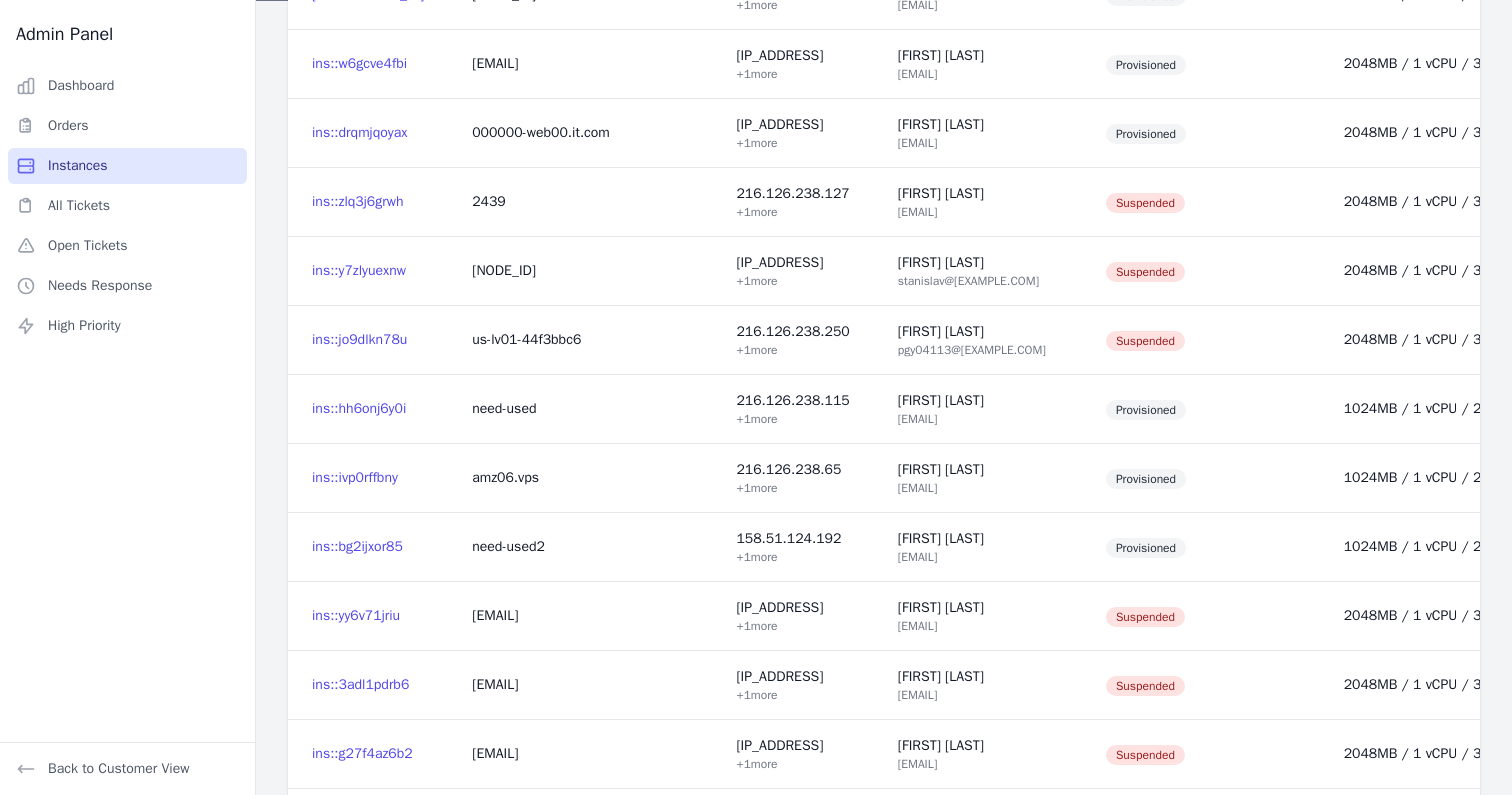 scroll, scrollTop: 3126, scrollLeft: 0, axis: vertical 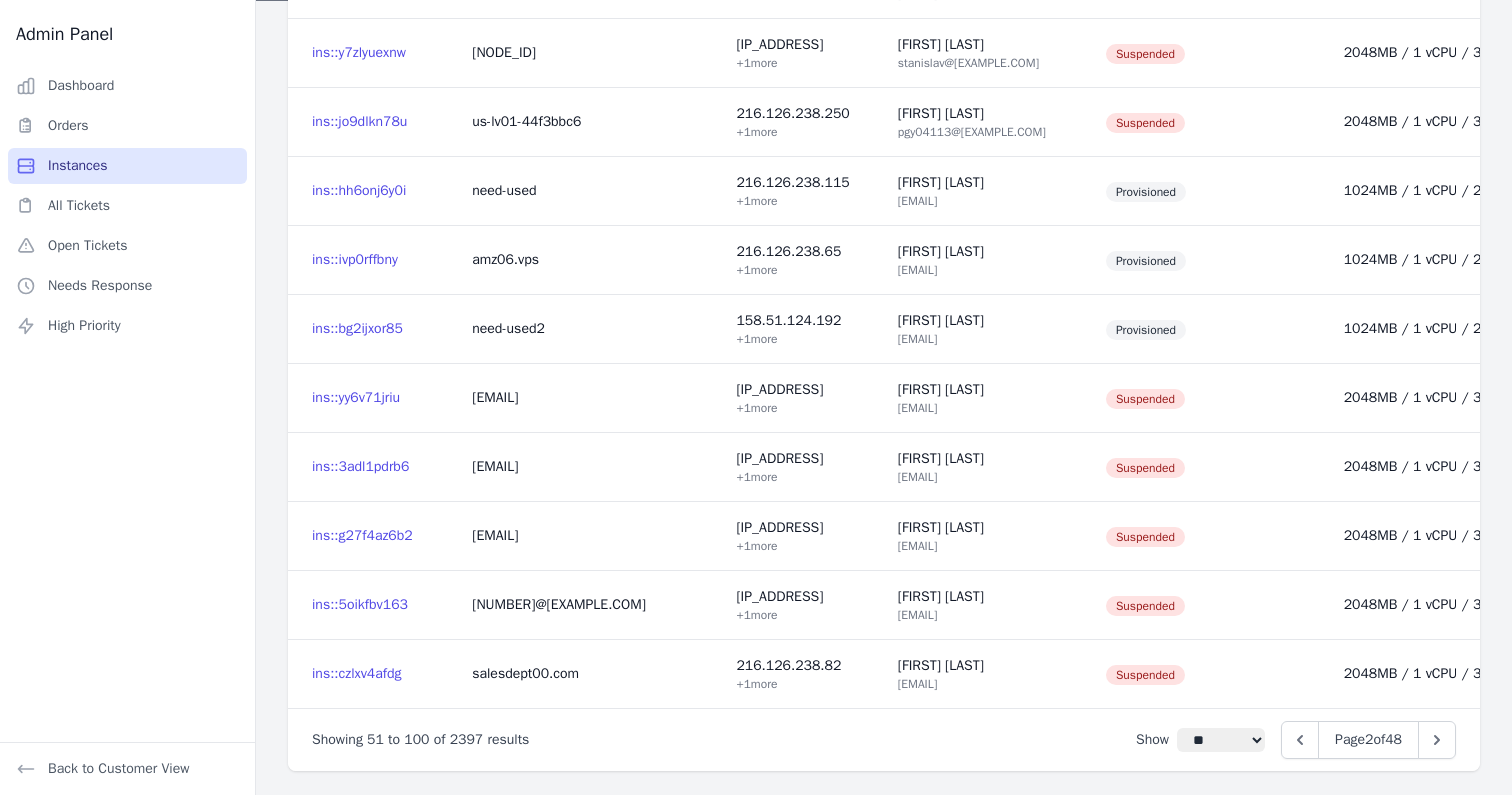 click on "[PAGE_INFO]" at bounding box center [1296, 740] 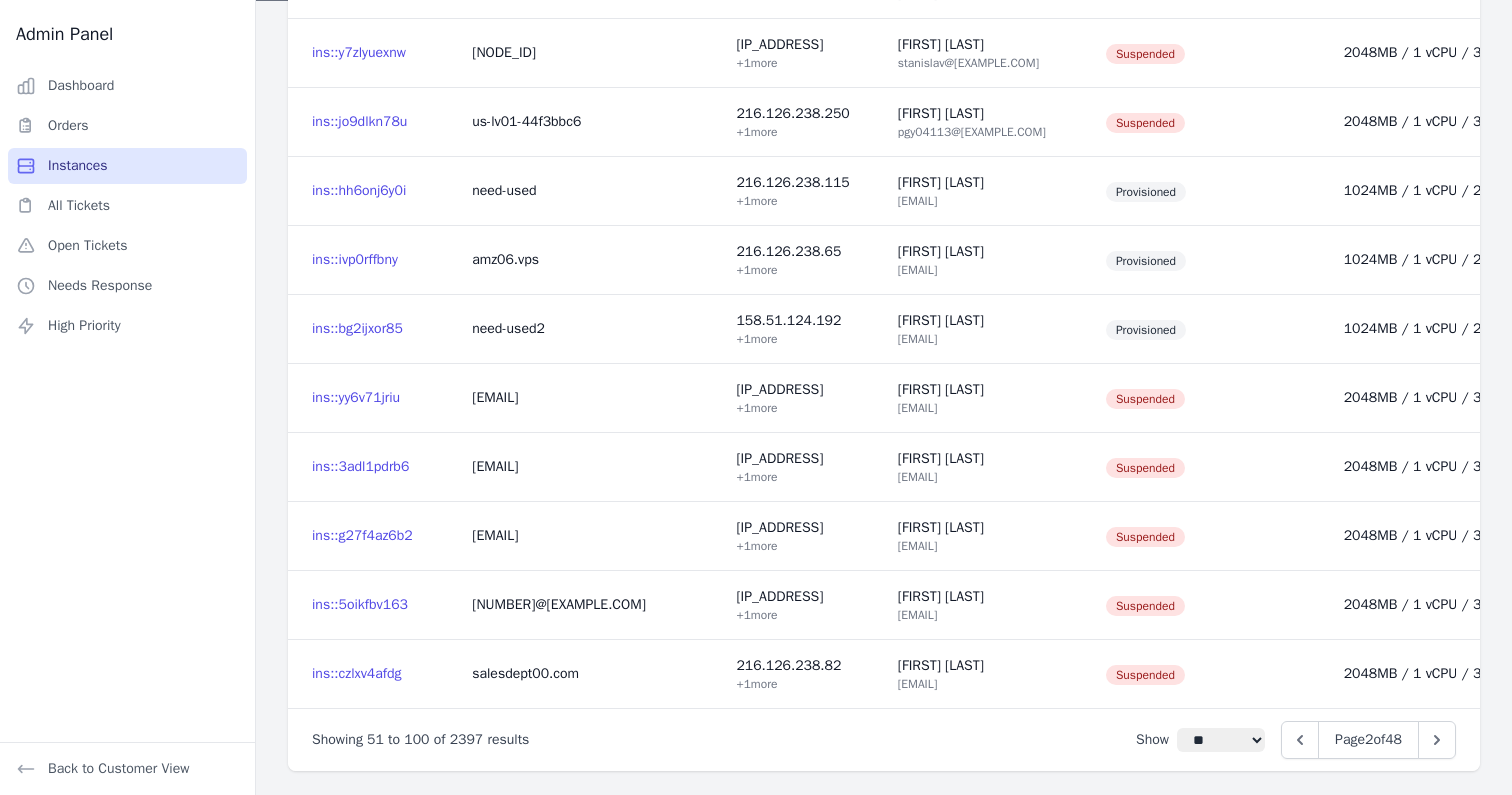 click on "** ** ***" at bounding box center [1221, 740] 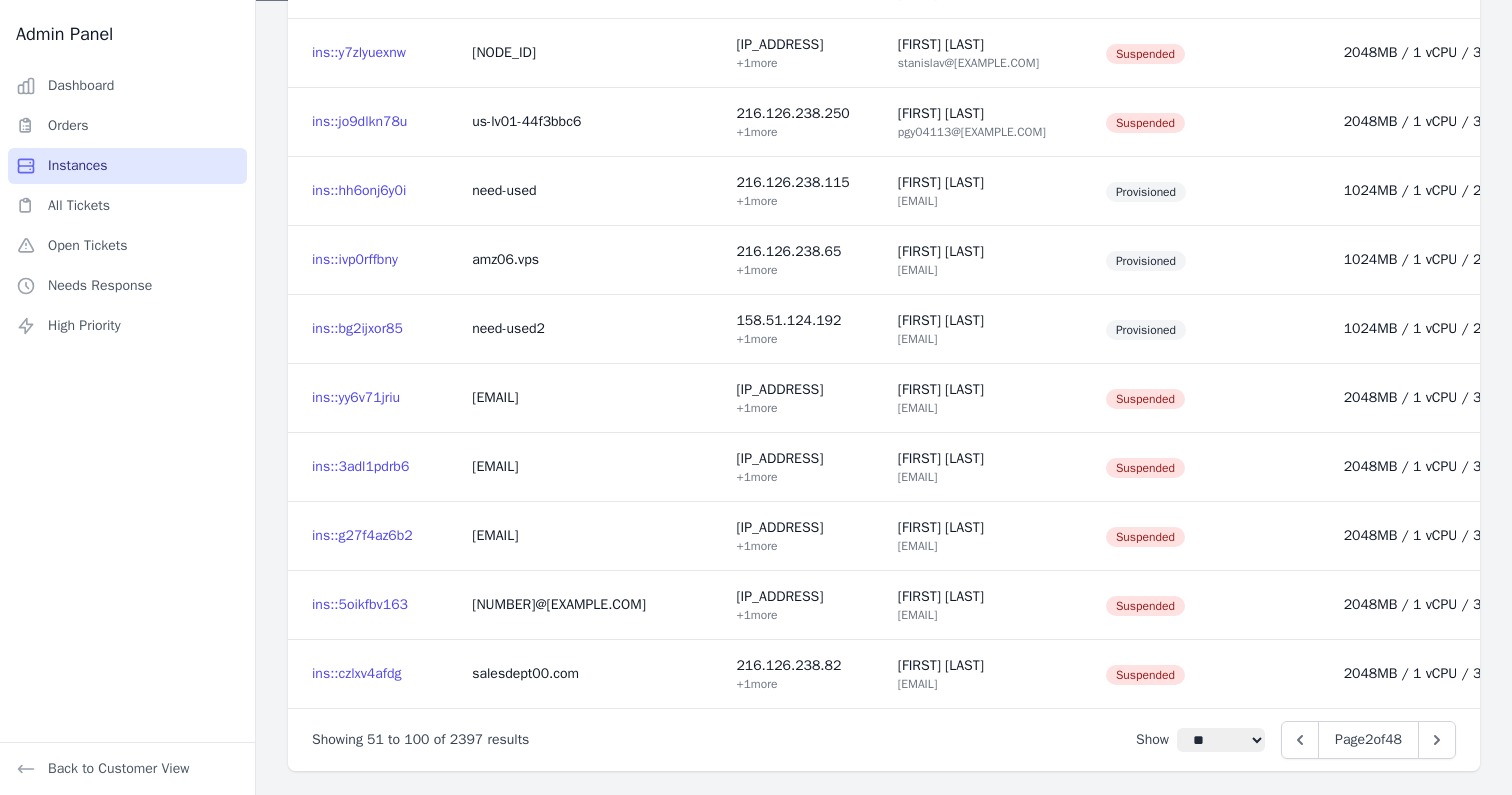 scroll, scrollTop: 0, scrollLeft: 0, axis: both 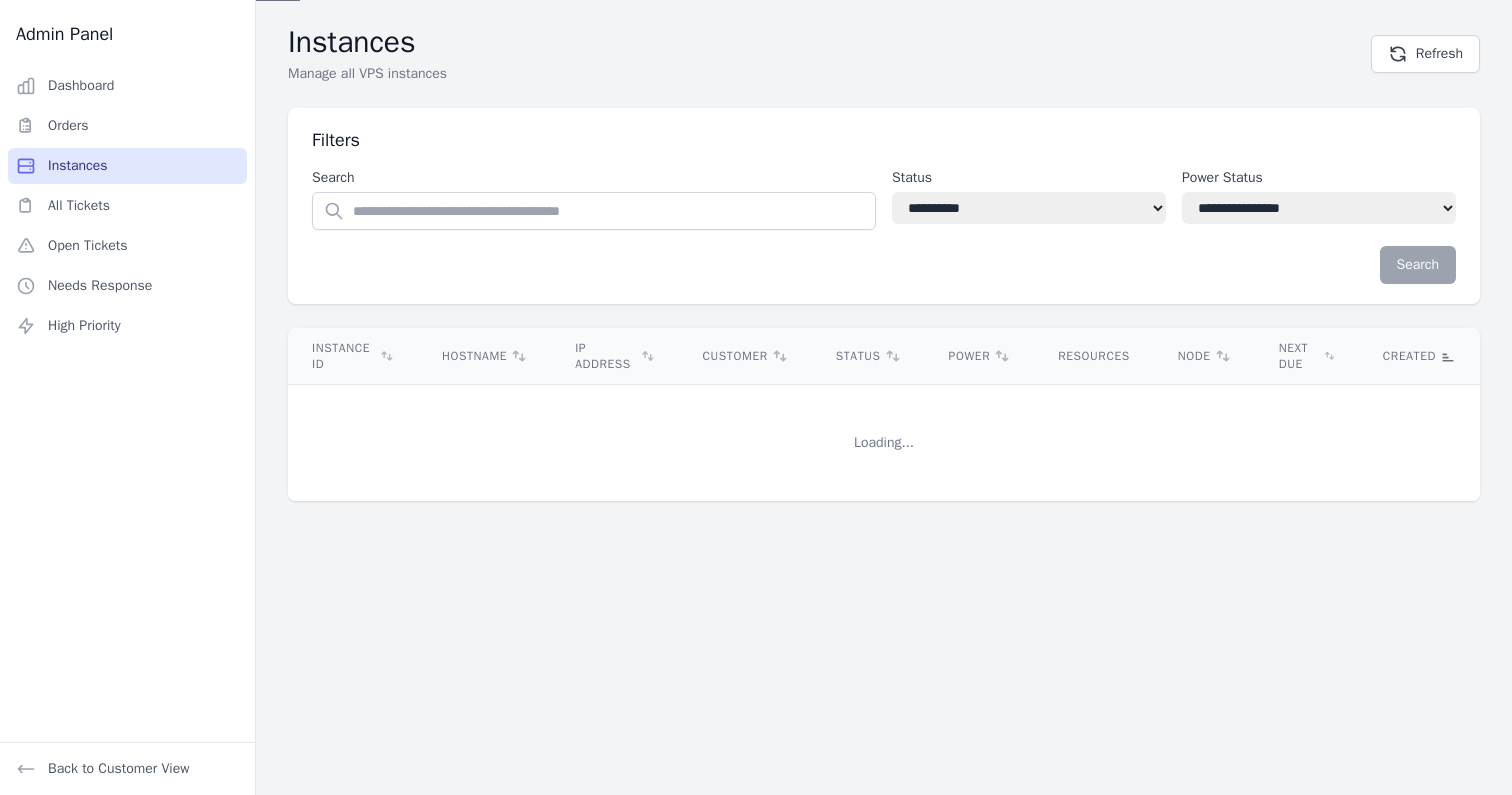 select on "***" 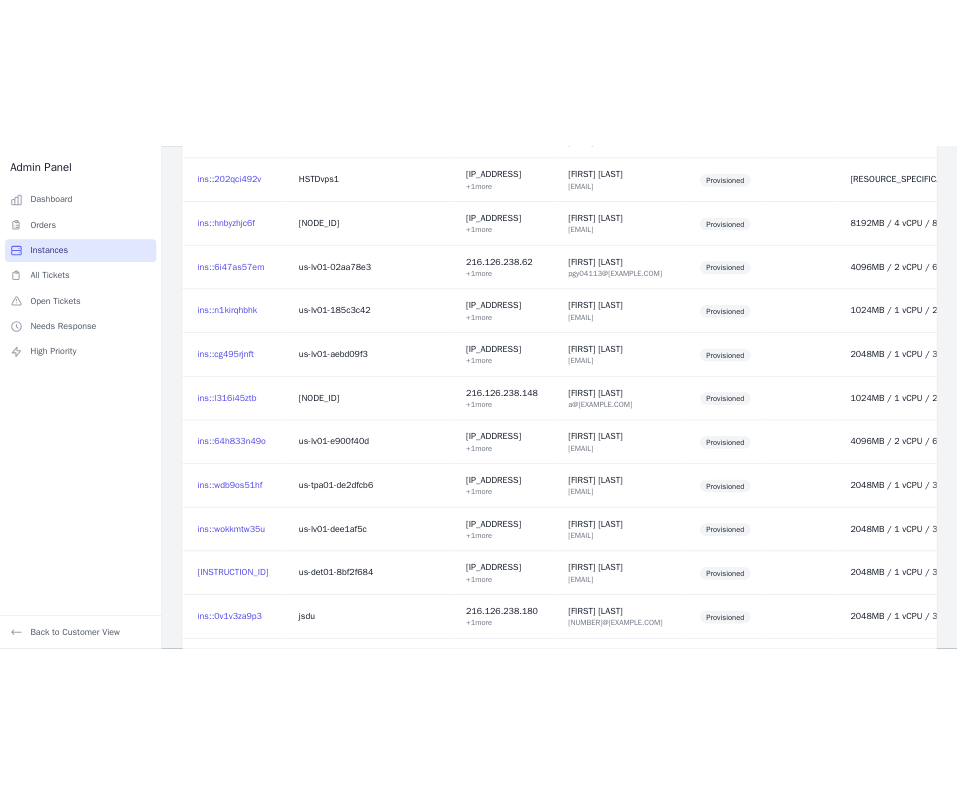 scroll, scrollTop: 4169, scrollLeft: 0, axis: vertical 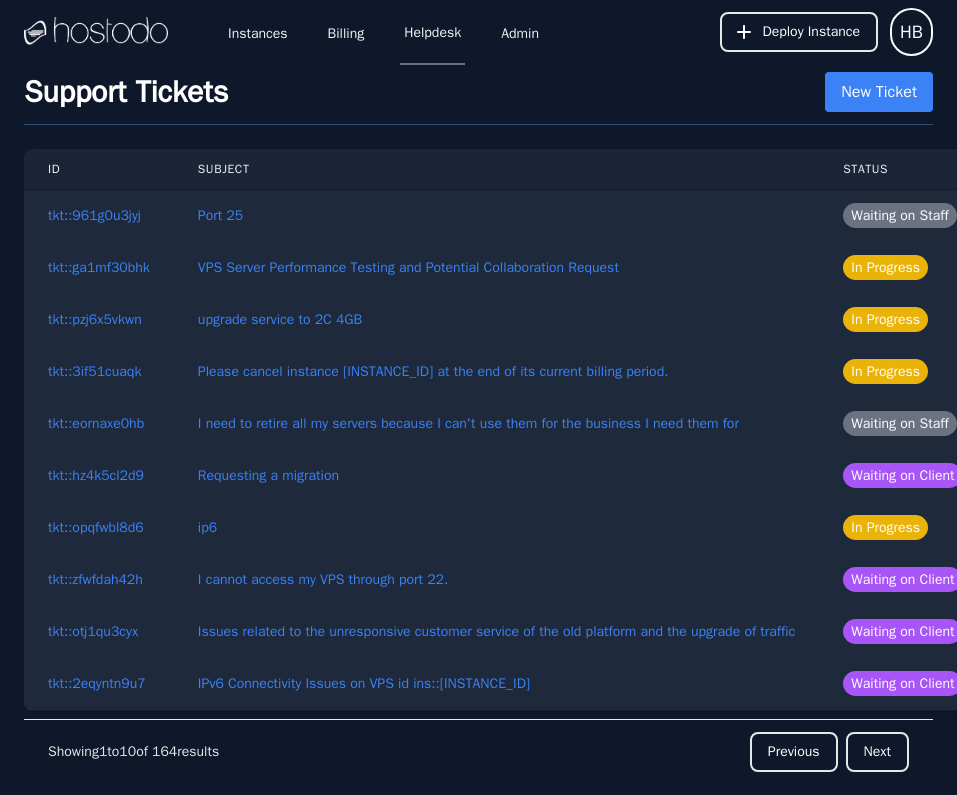 click on "Subject" at bounding box center [496, 169] 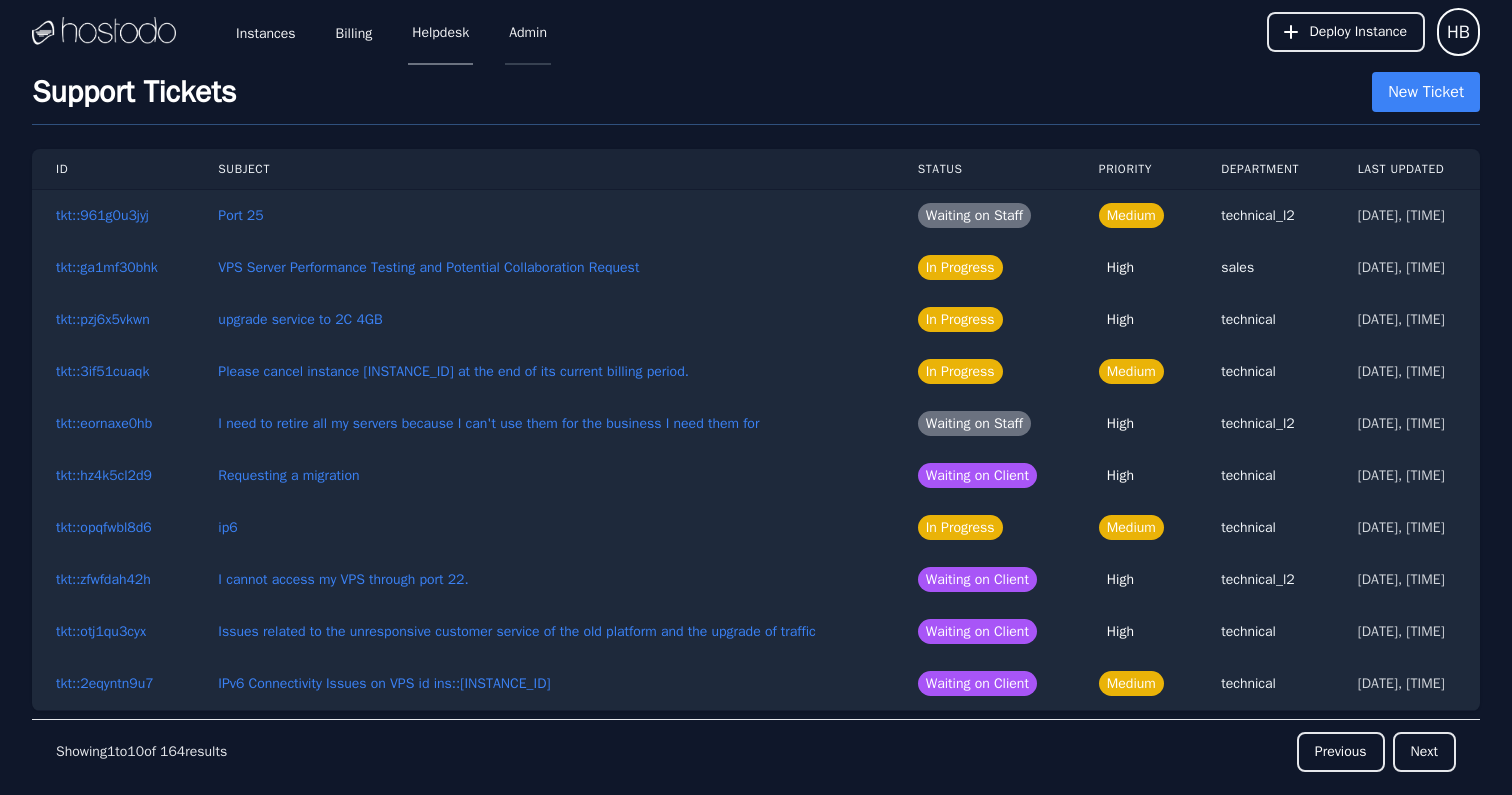 click on "Admin" at bounding box center [528, 32] 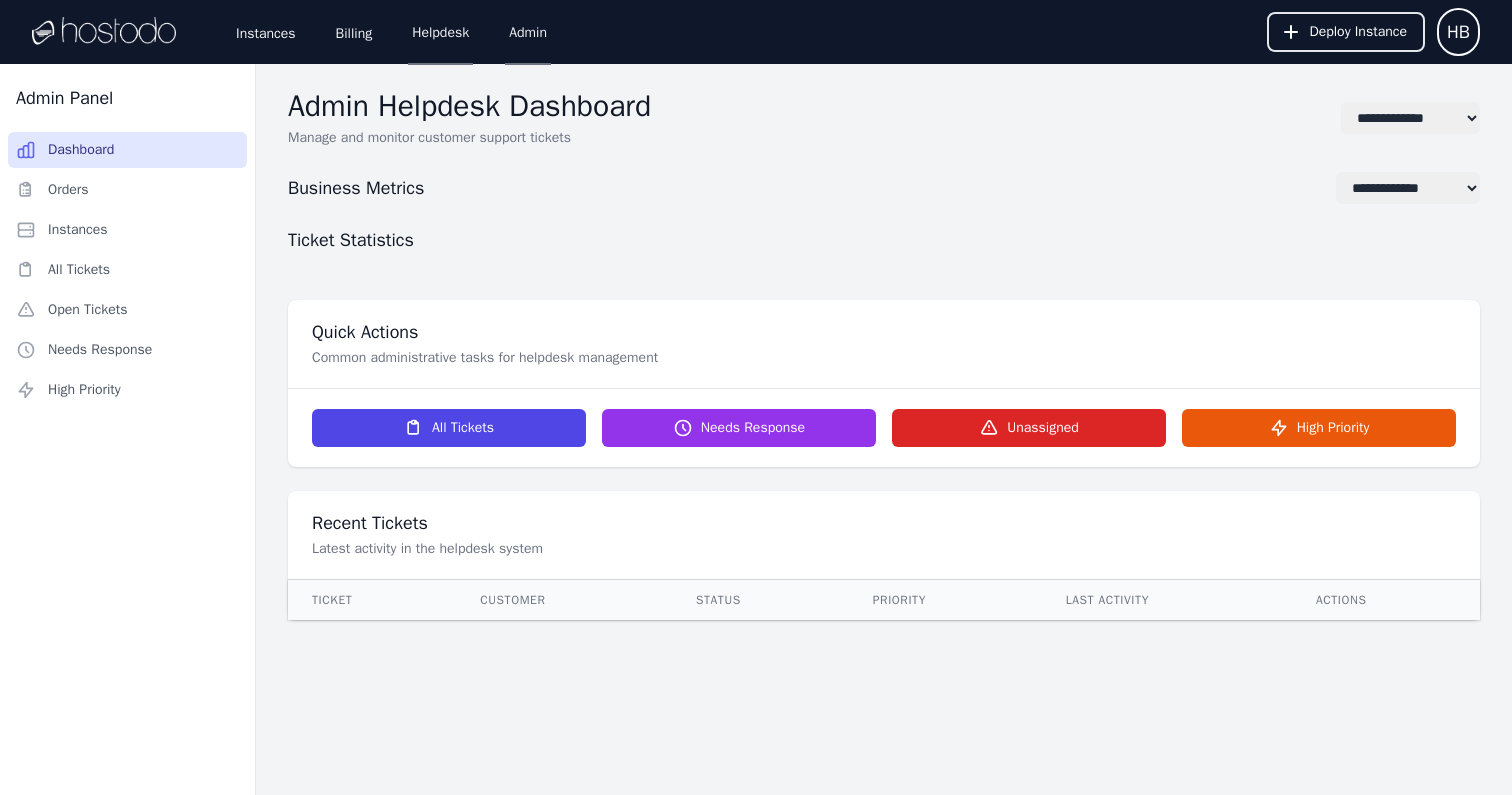 select on "**" 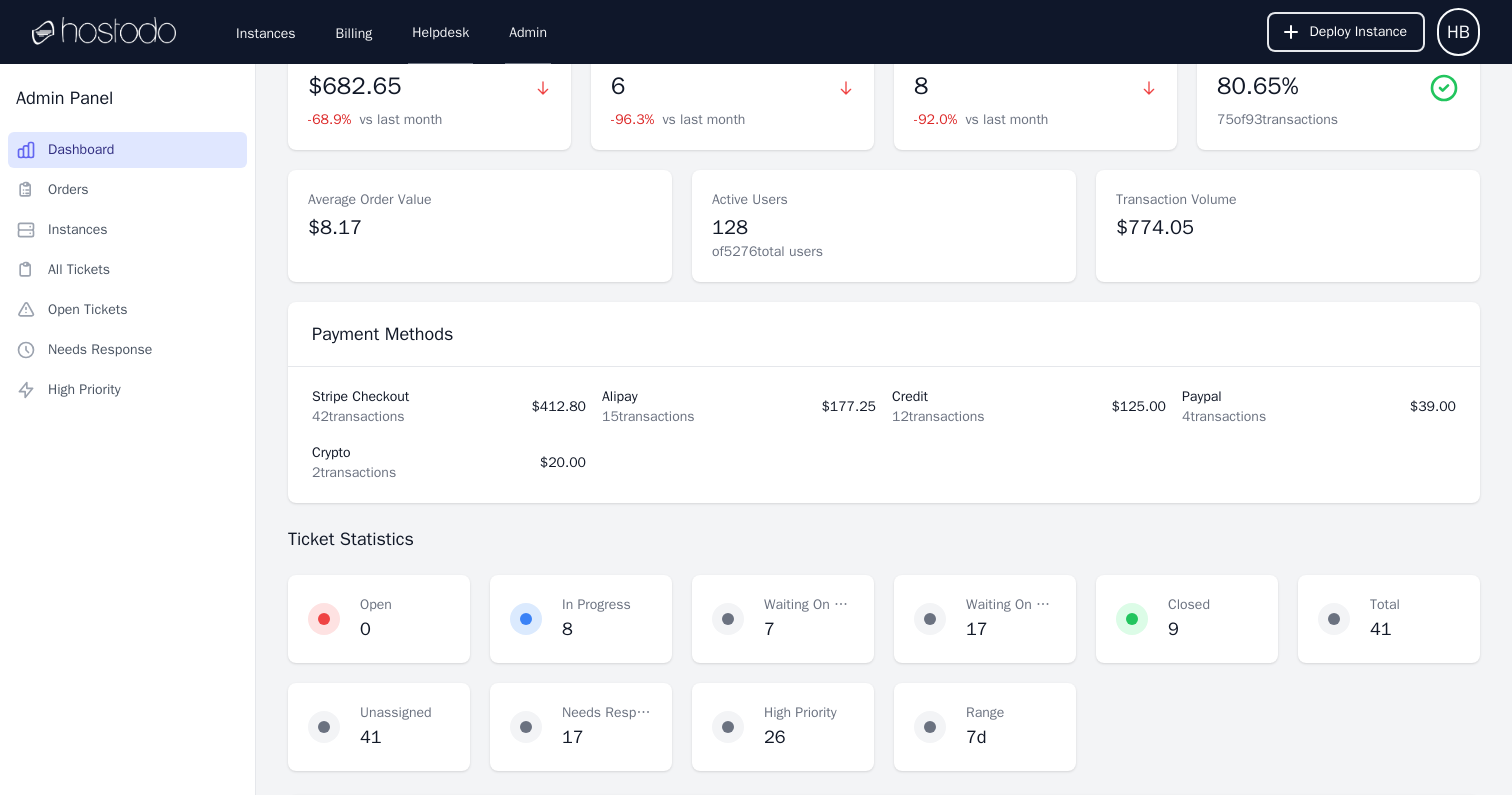 scroll, scrollTop: 204, scrollLeft: 0, axis: vertical 